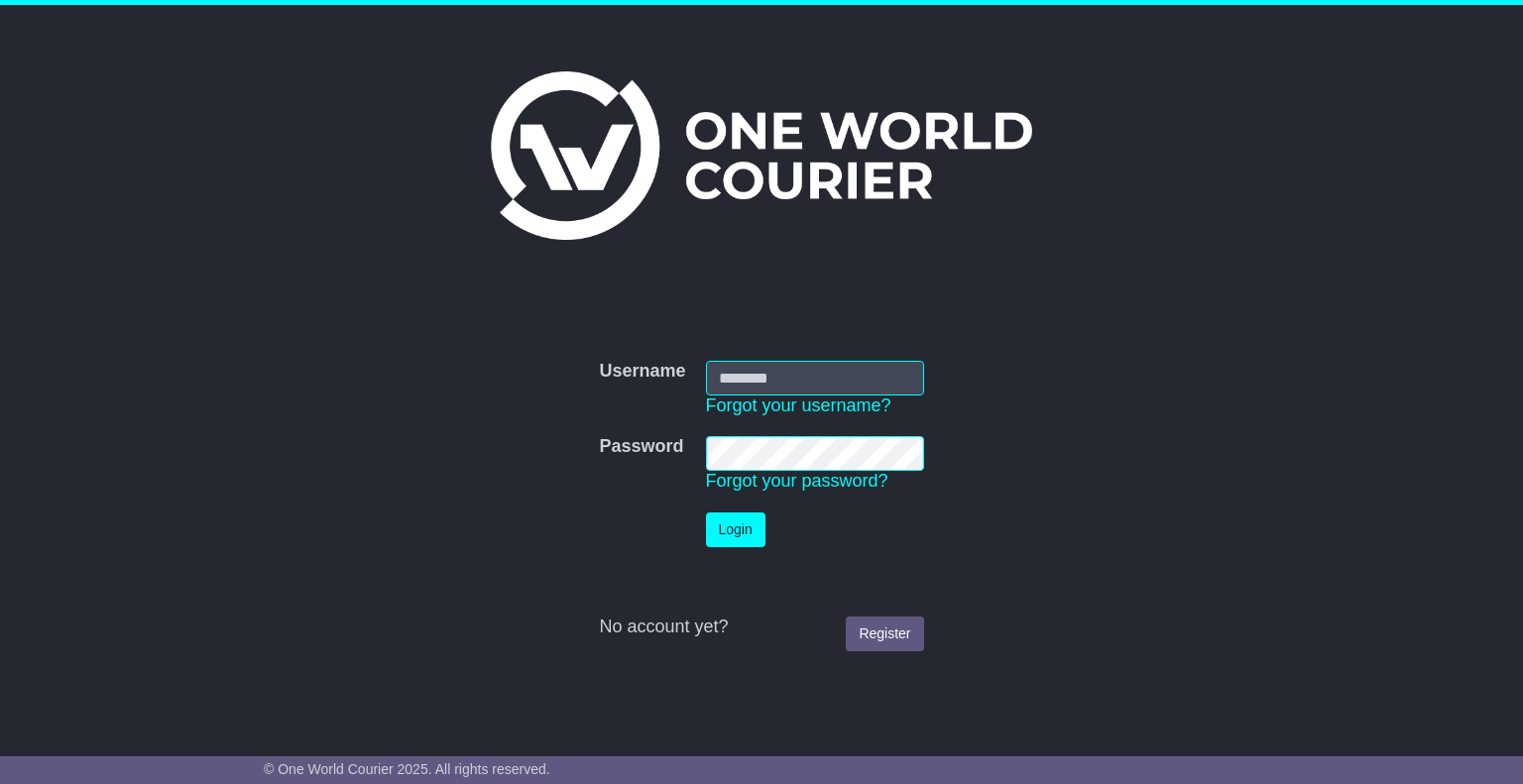scroll, scrollTop: 0, scrollLeft: 0, axis: both 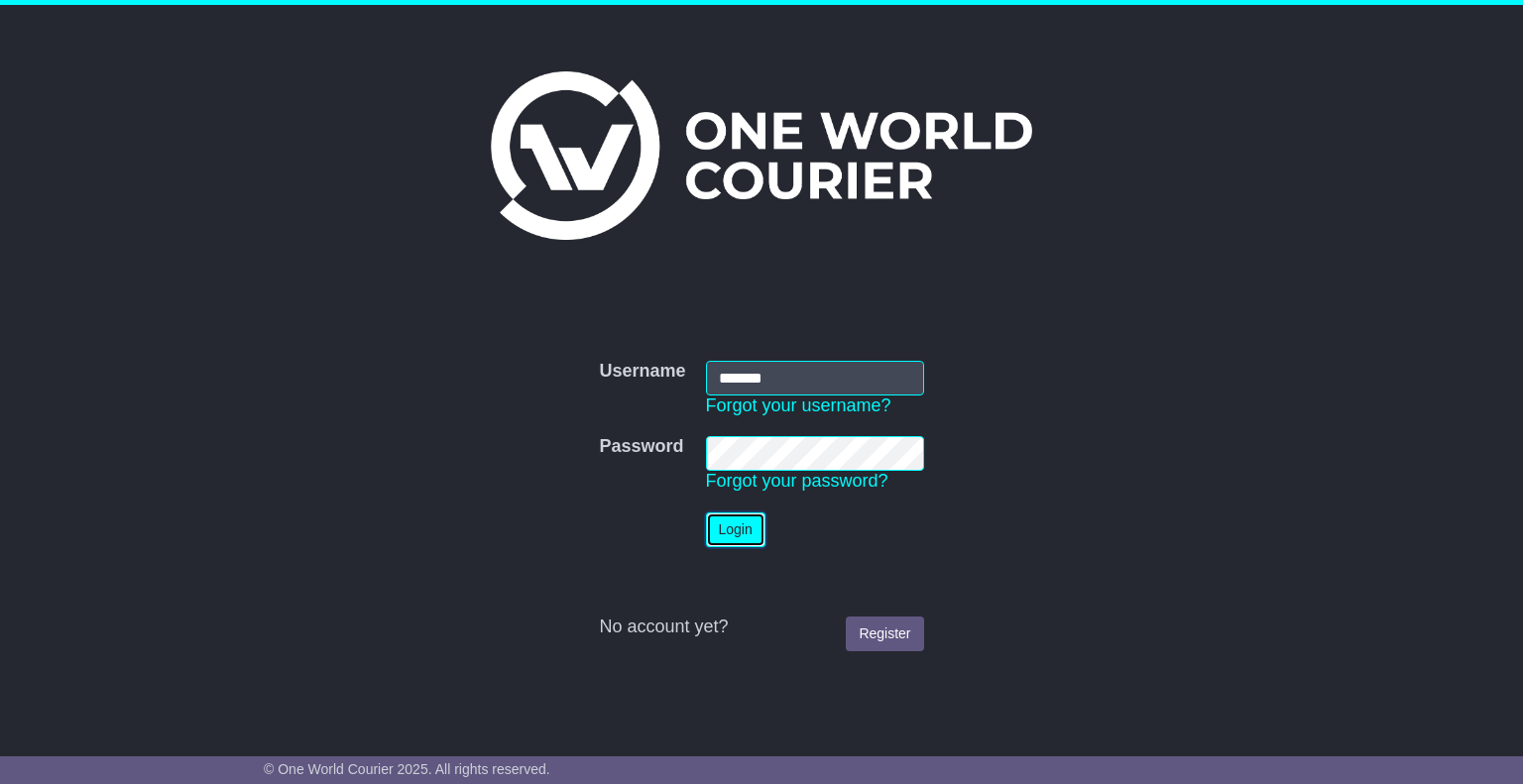 click on "Login" at bounding box center [736, 529] 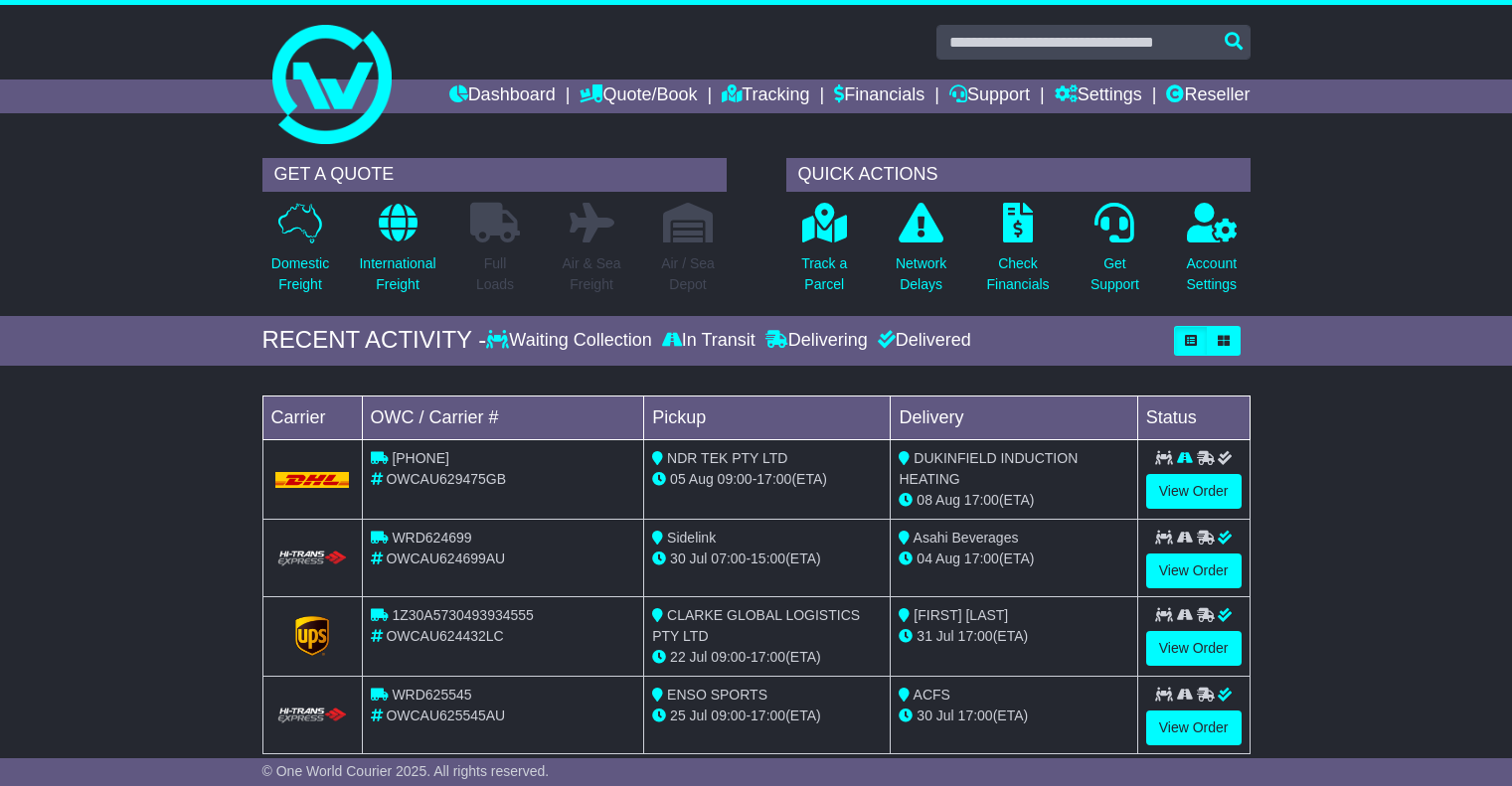 scroll, scrollTop: 0, scrollLeft: 0, axis: both 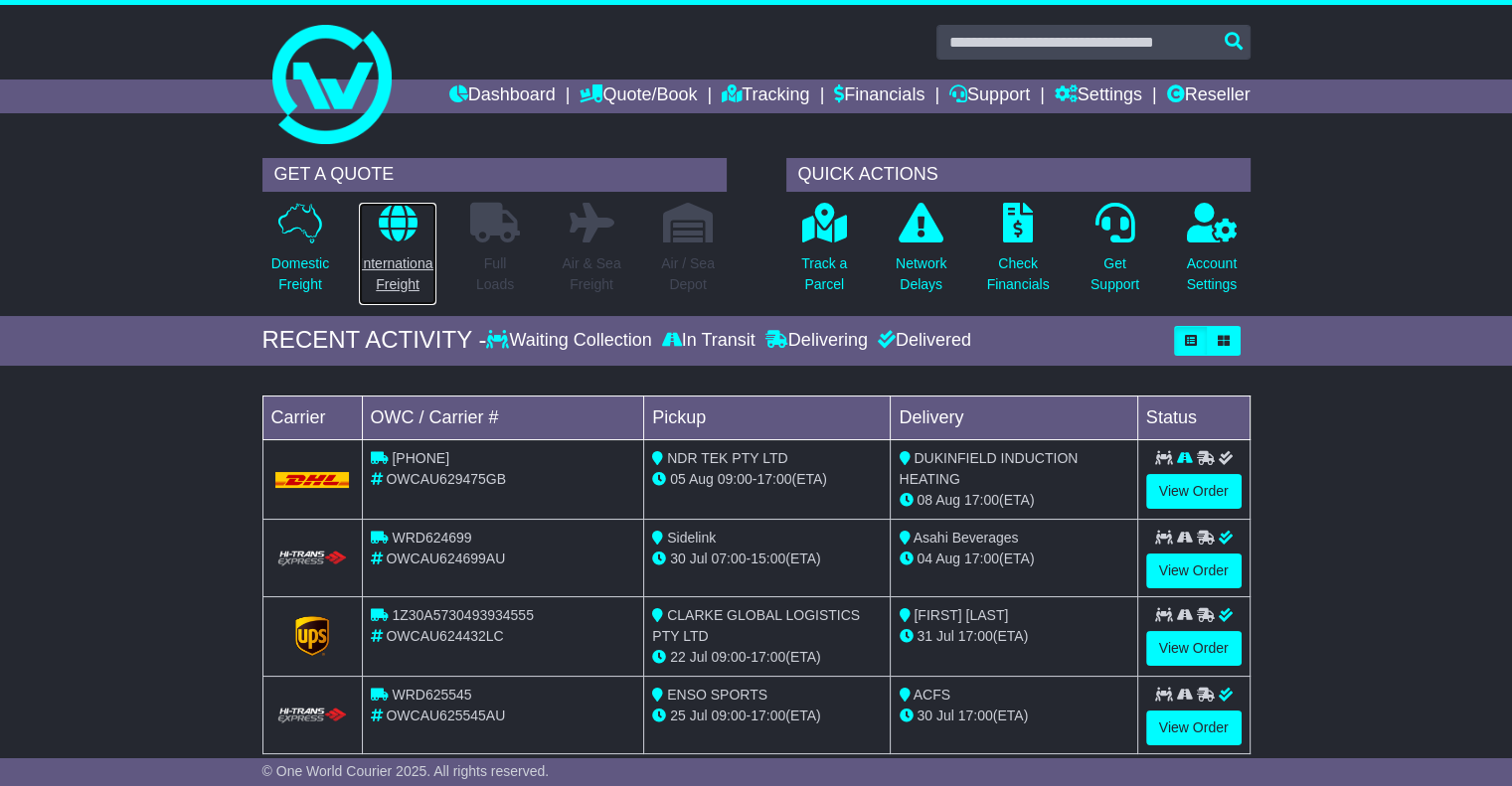 click at bounding box center [398, 223] 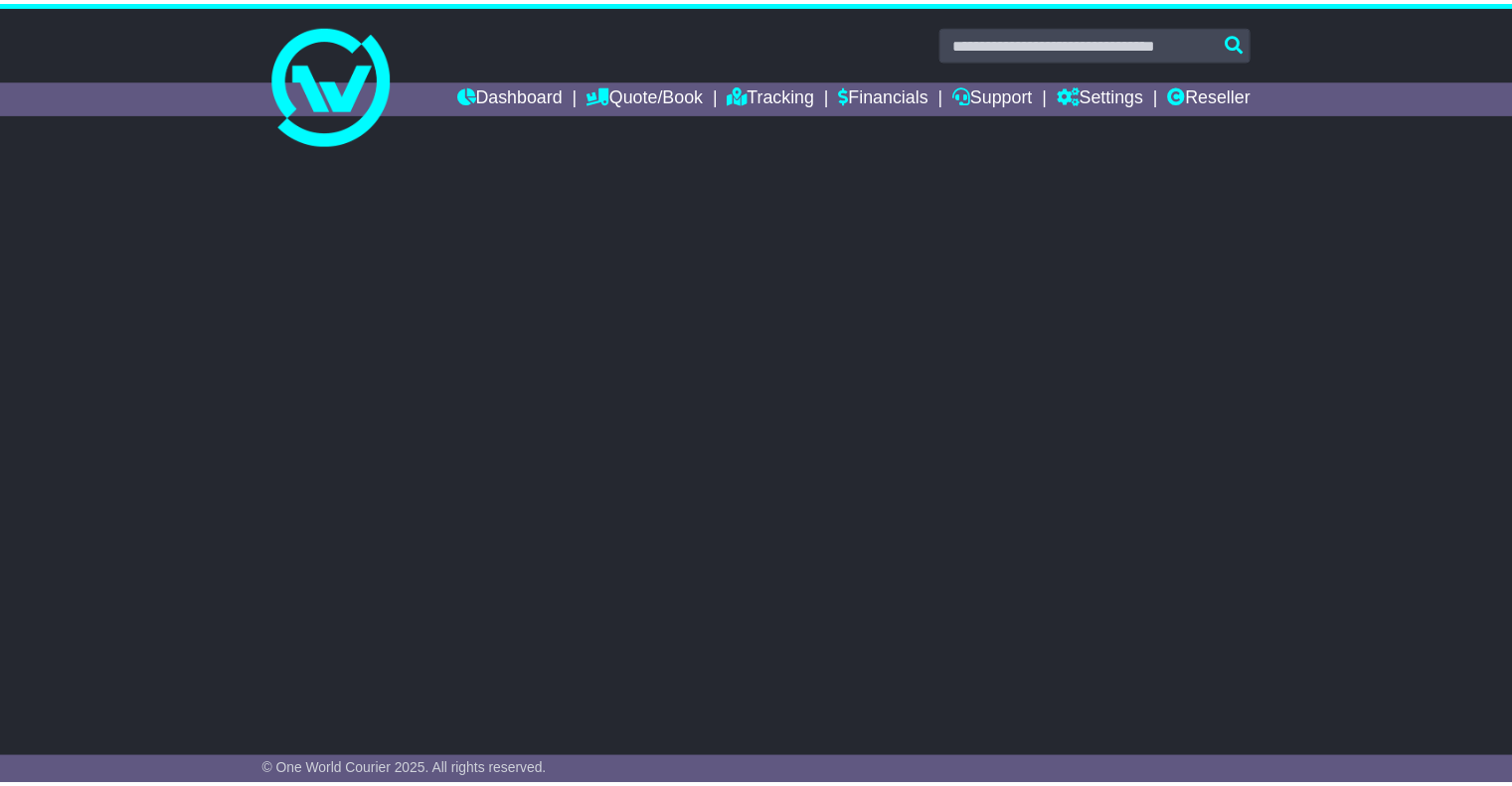 scroll, scrollTop: 0, scrollLeft: 0, axis: both 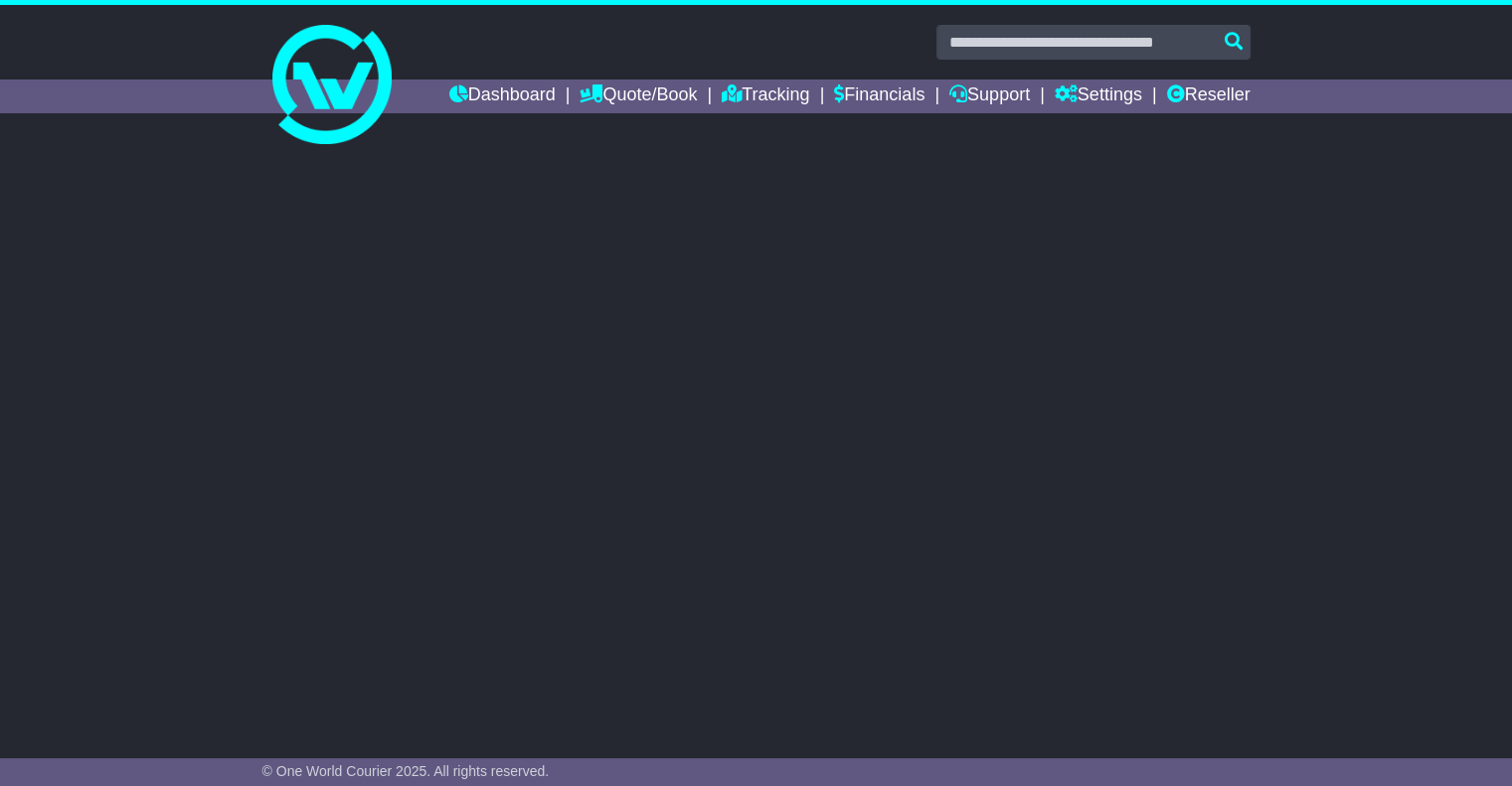 select on "**" 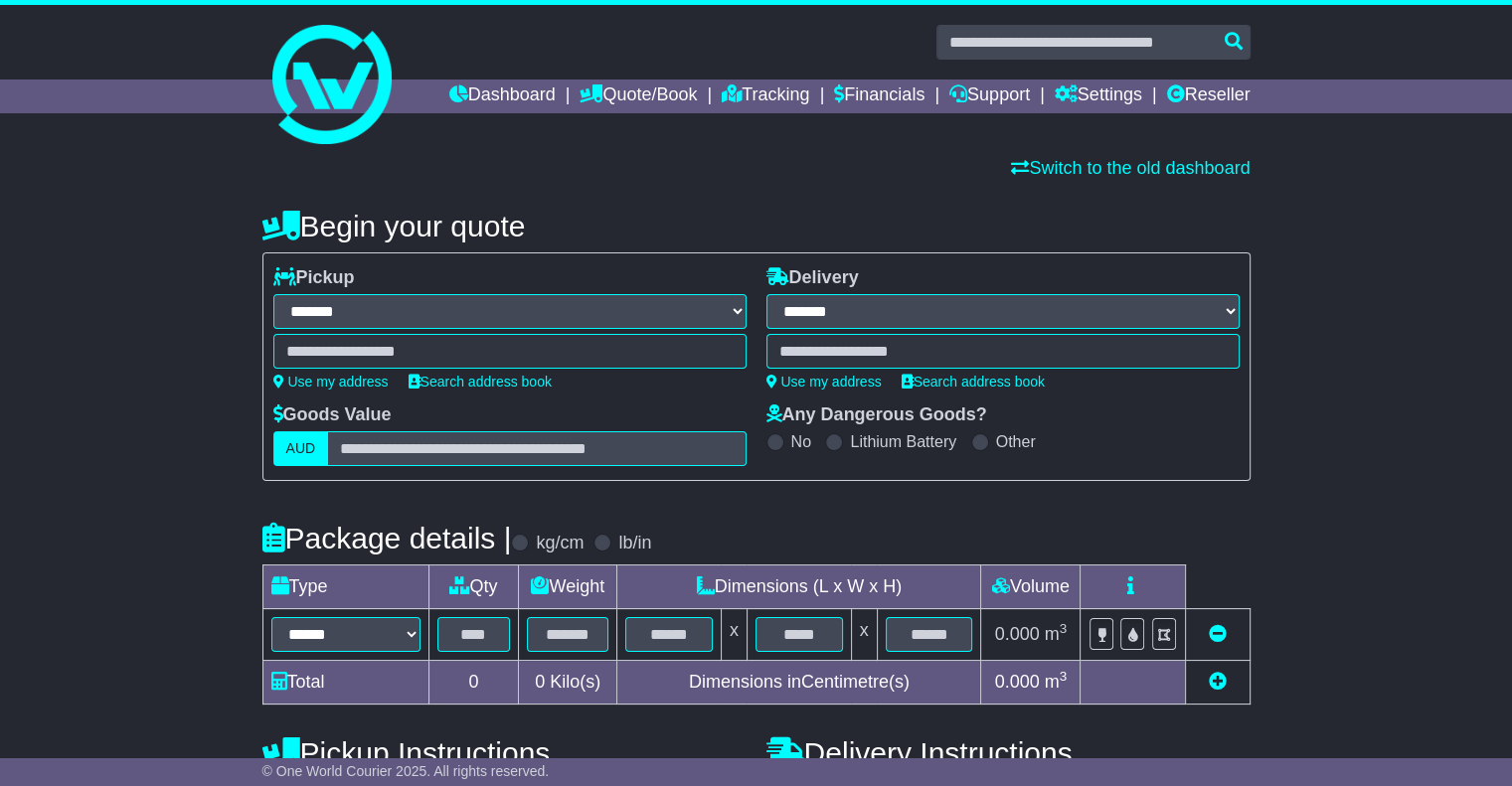 click at bounding box center (510, 351) 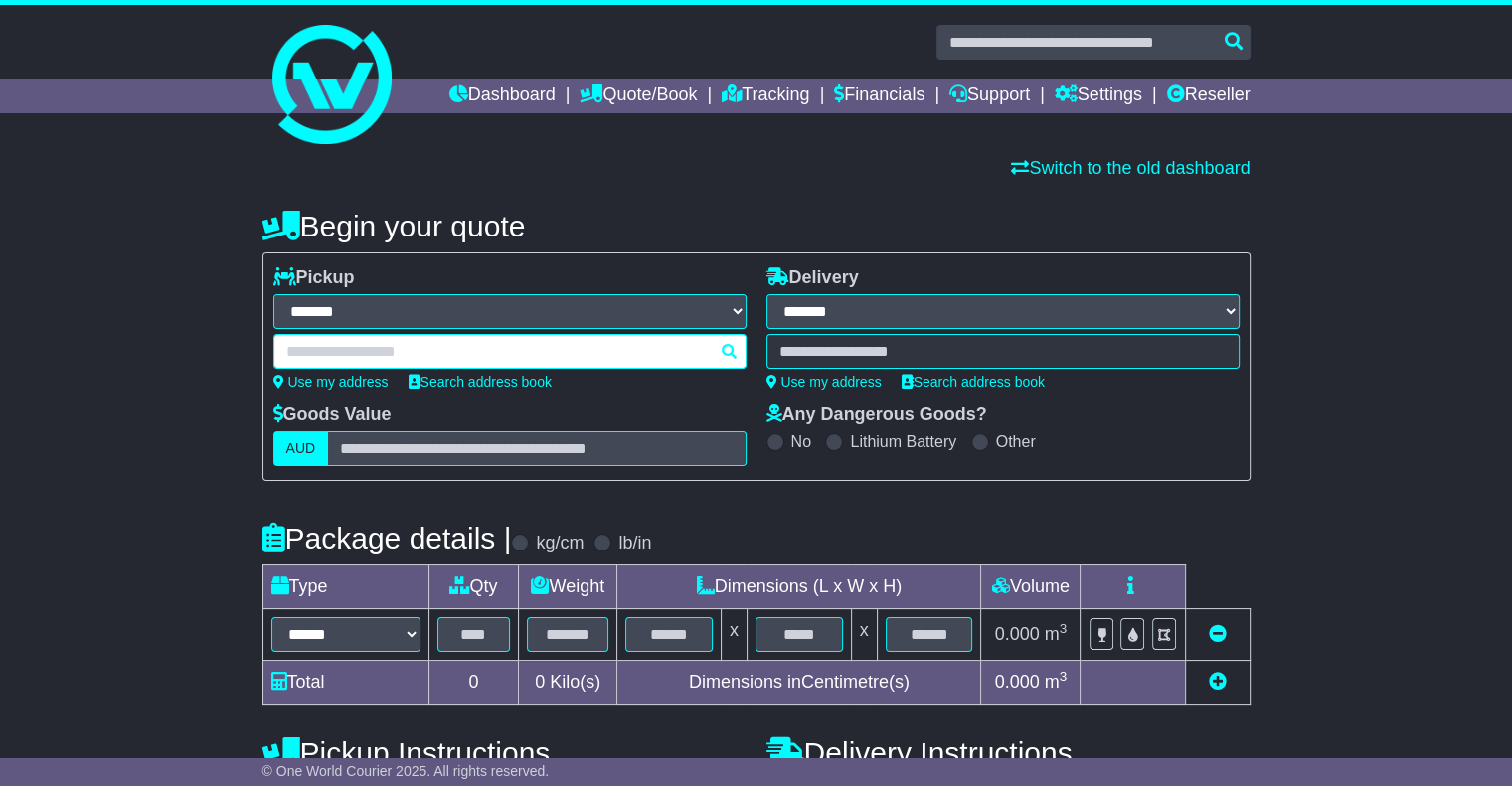 paste on "**********" 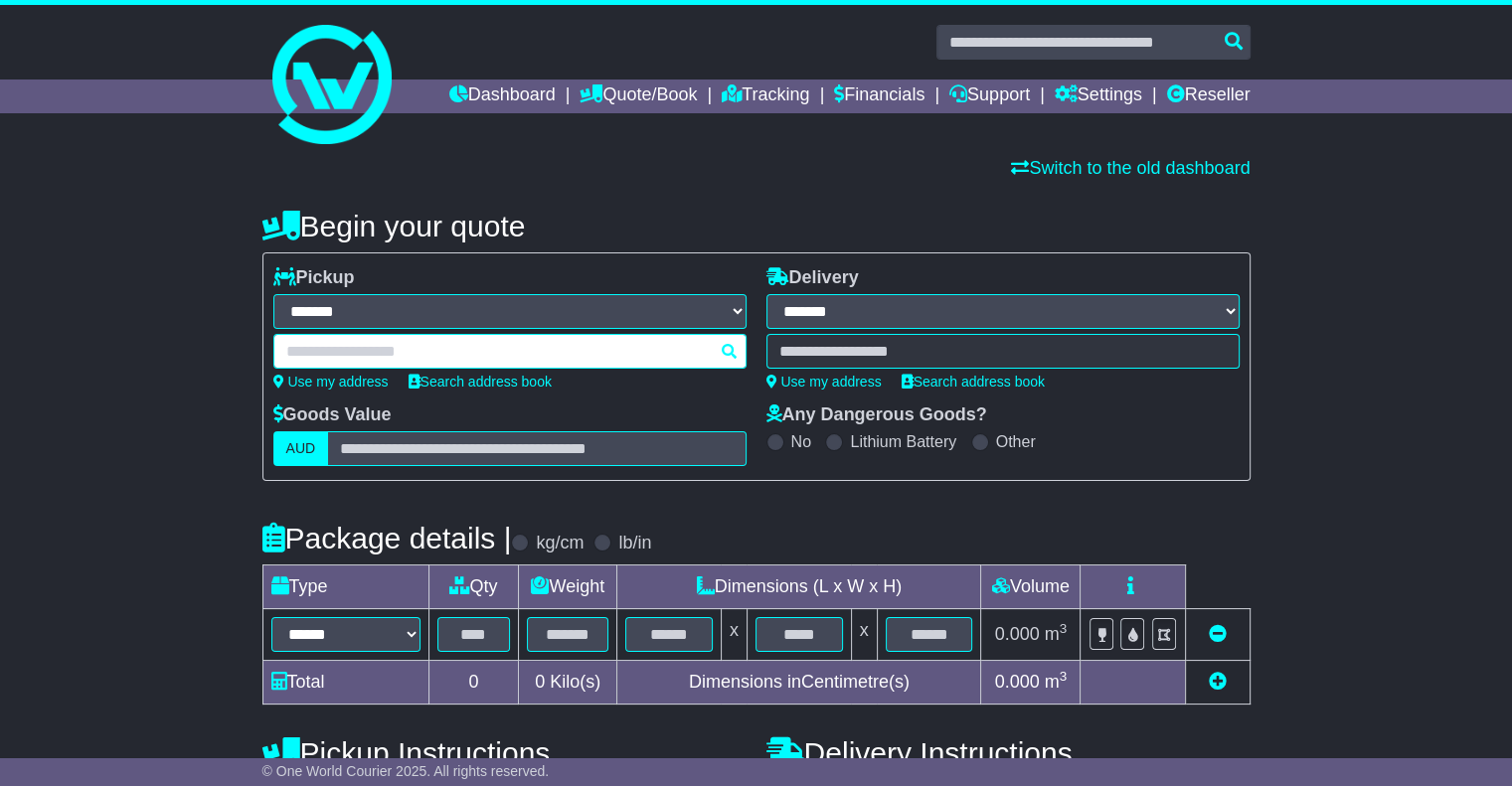type on "**********" 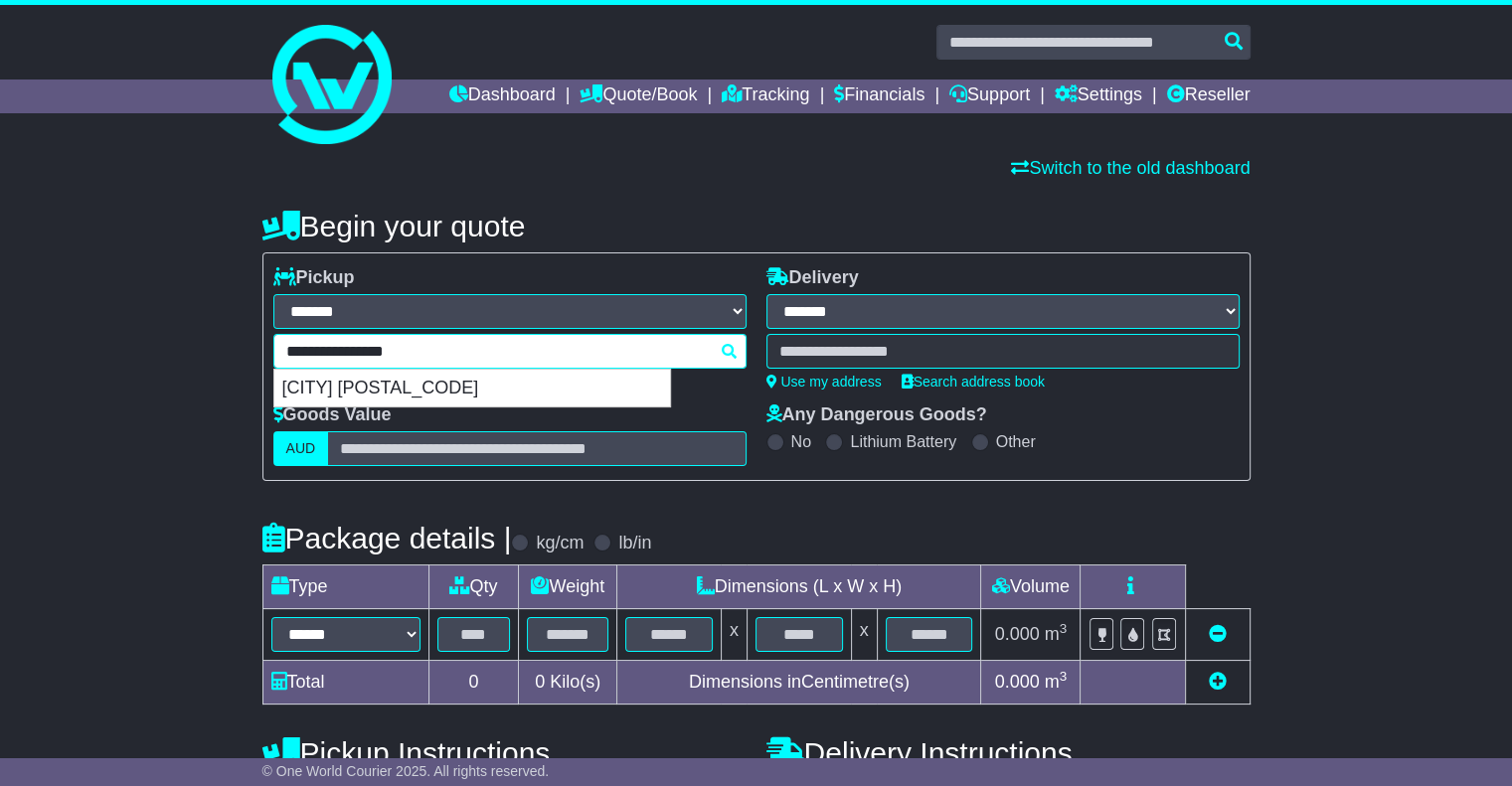 drag, startPoint x: 322, startPoint y: 348, endPoint x: 473, endPoint y: 364, distance: 151.84532 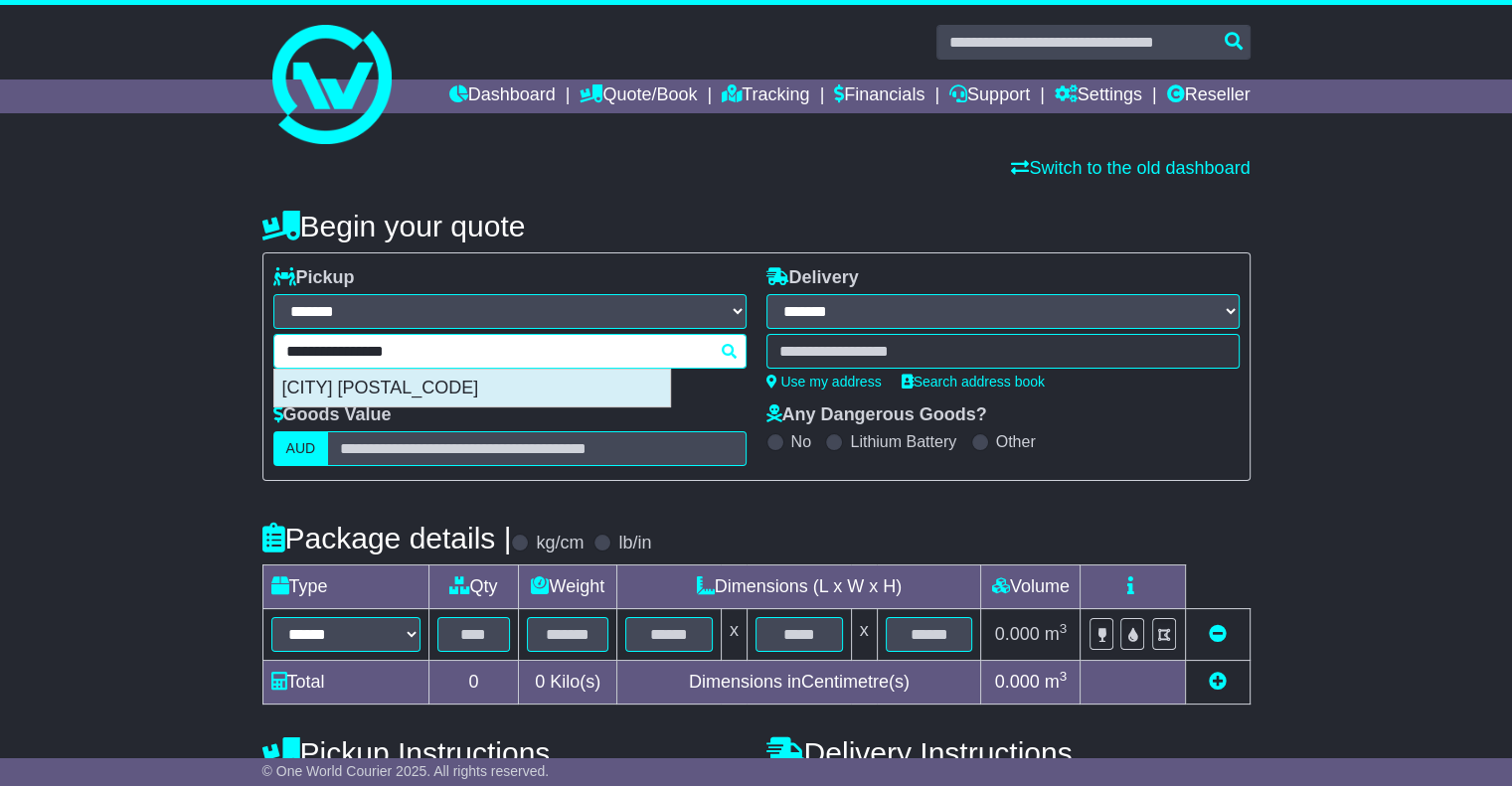 click on "[CITY] [POSTAL_CODE]" at bounding box center (472, 389) 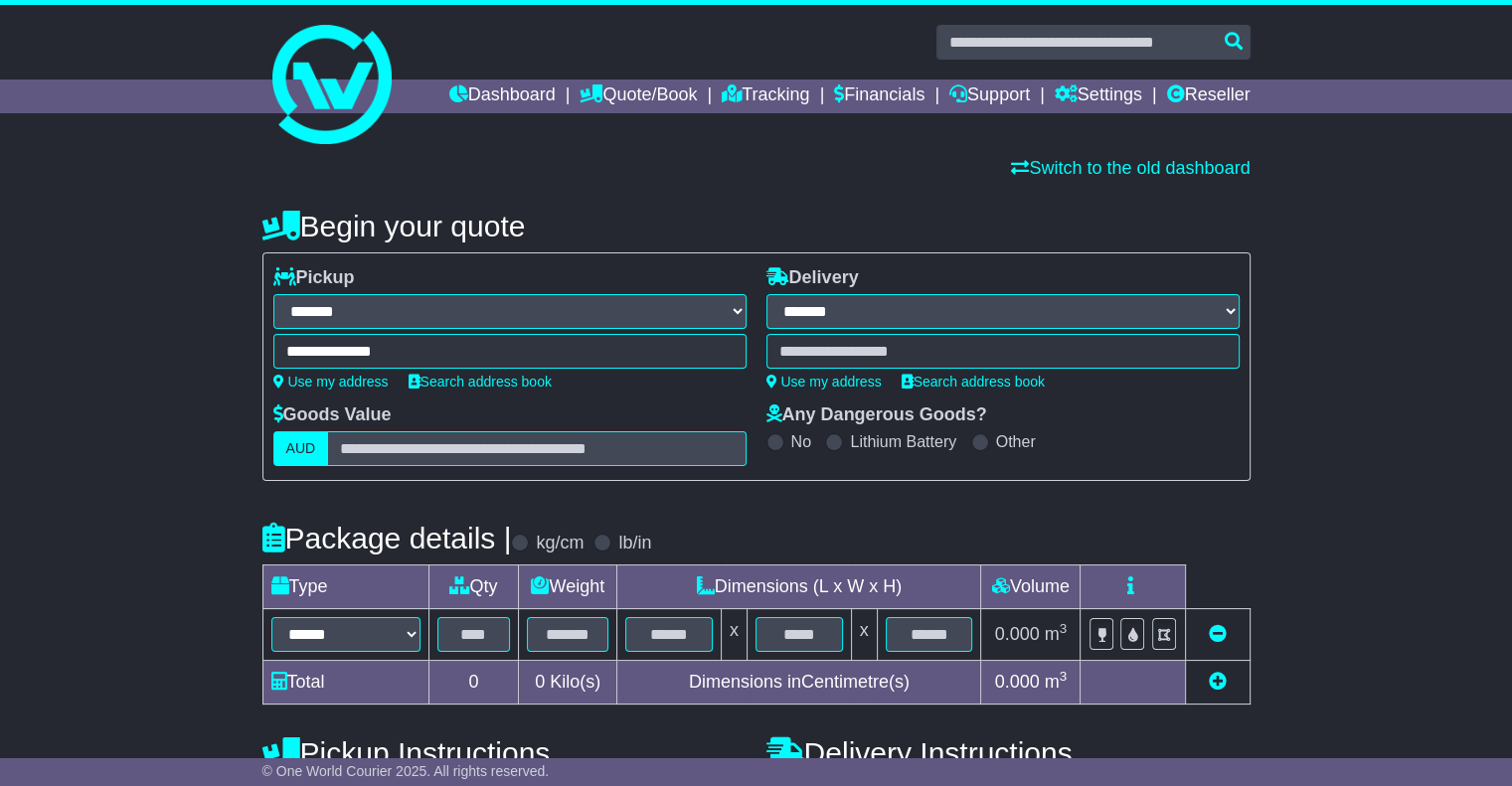 type on "**********" 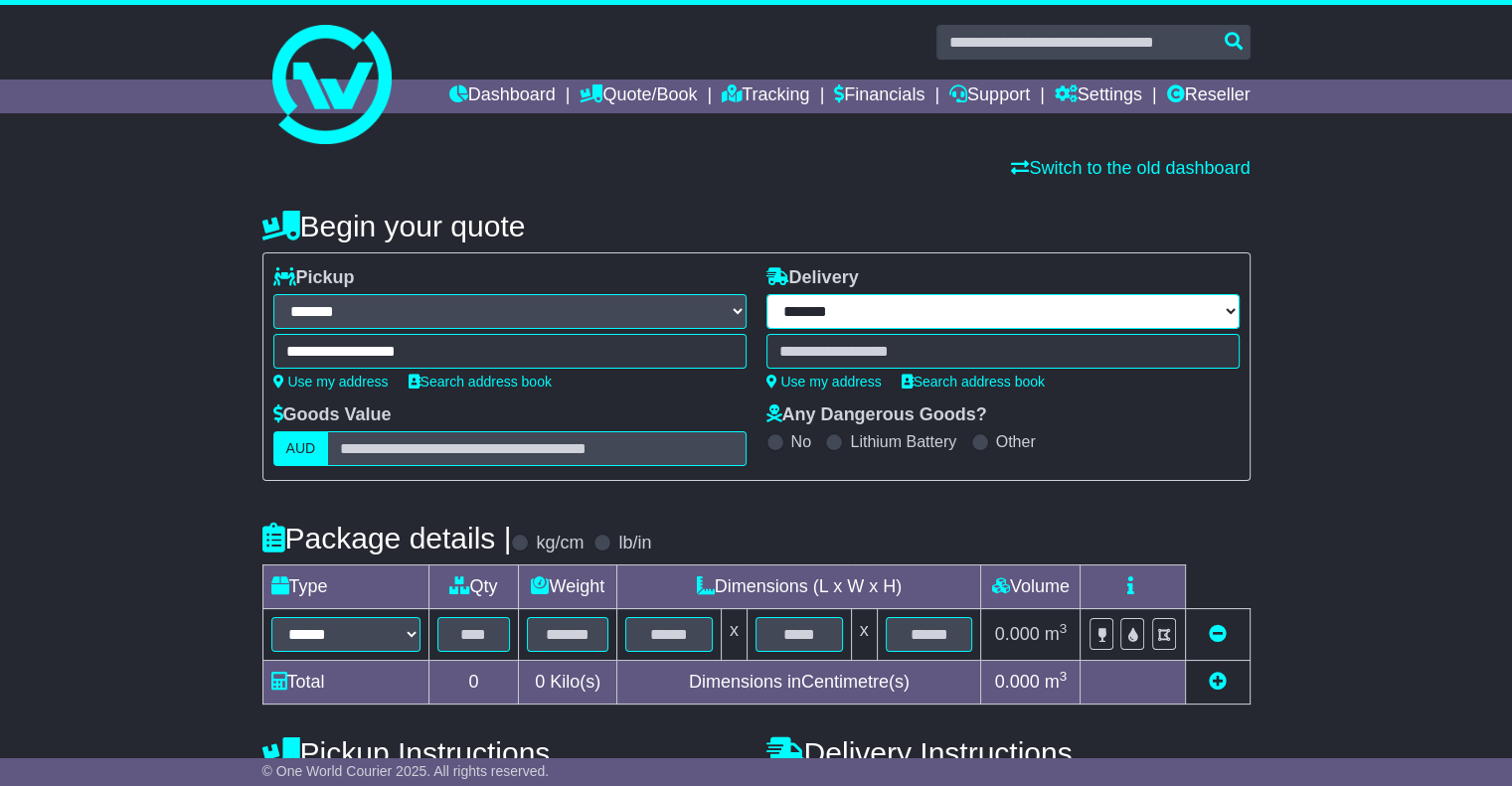 click on "**********" at bounding box center [1003, 311] 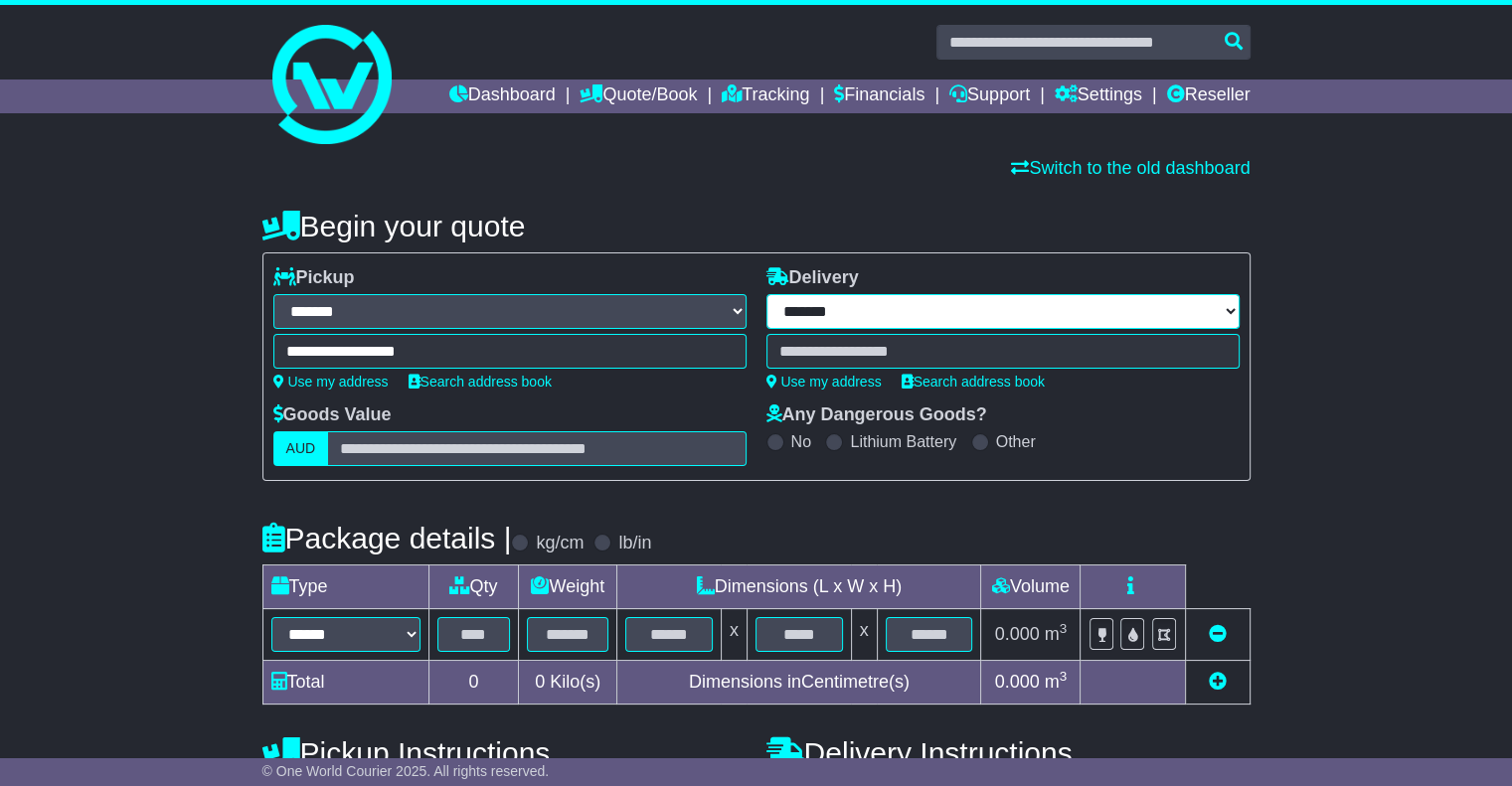 select on "***" 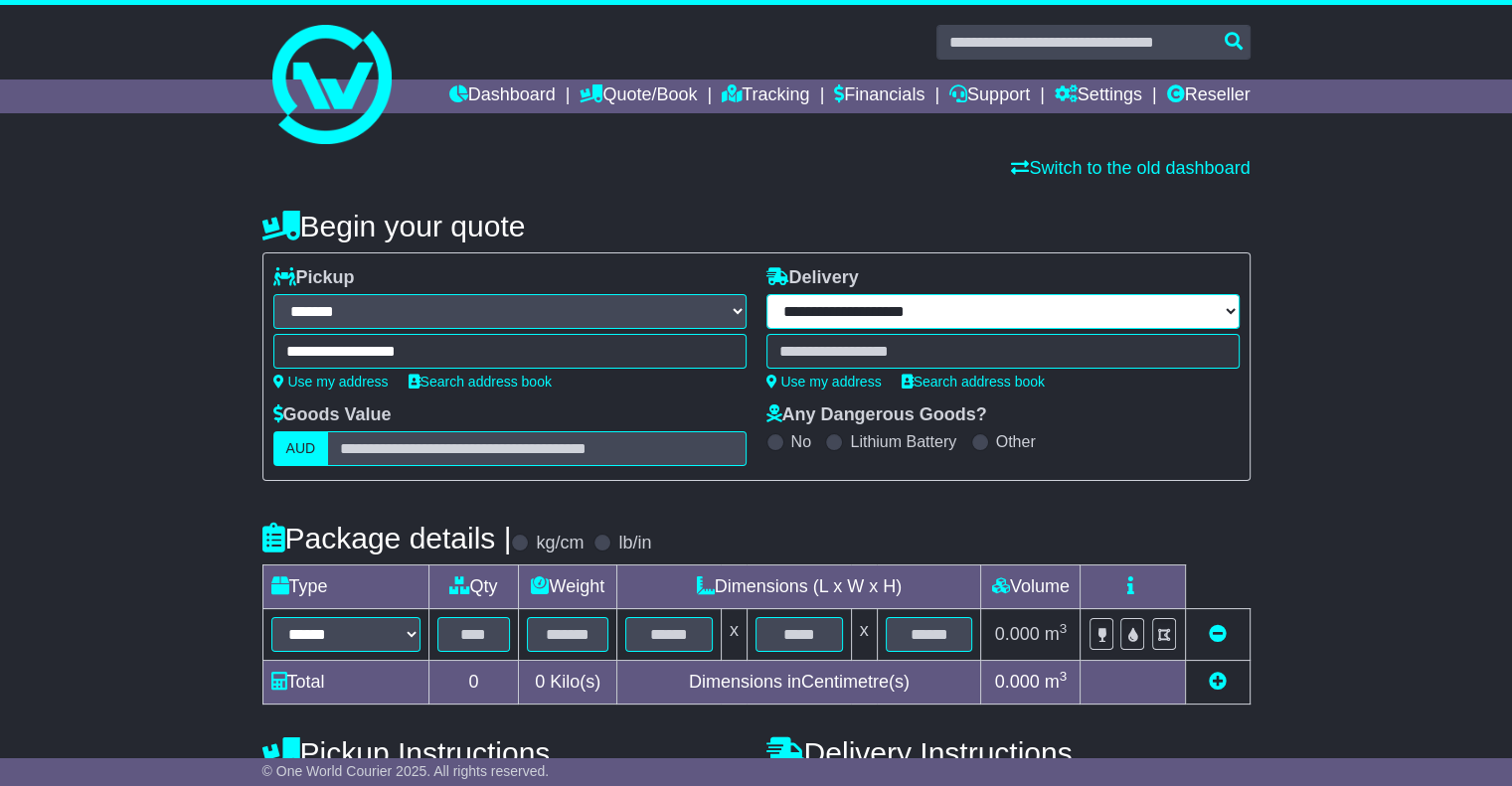 click on "**********" at bounding box center (1003, 311) 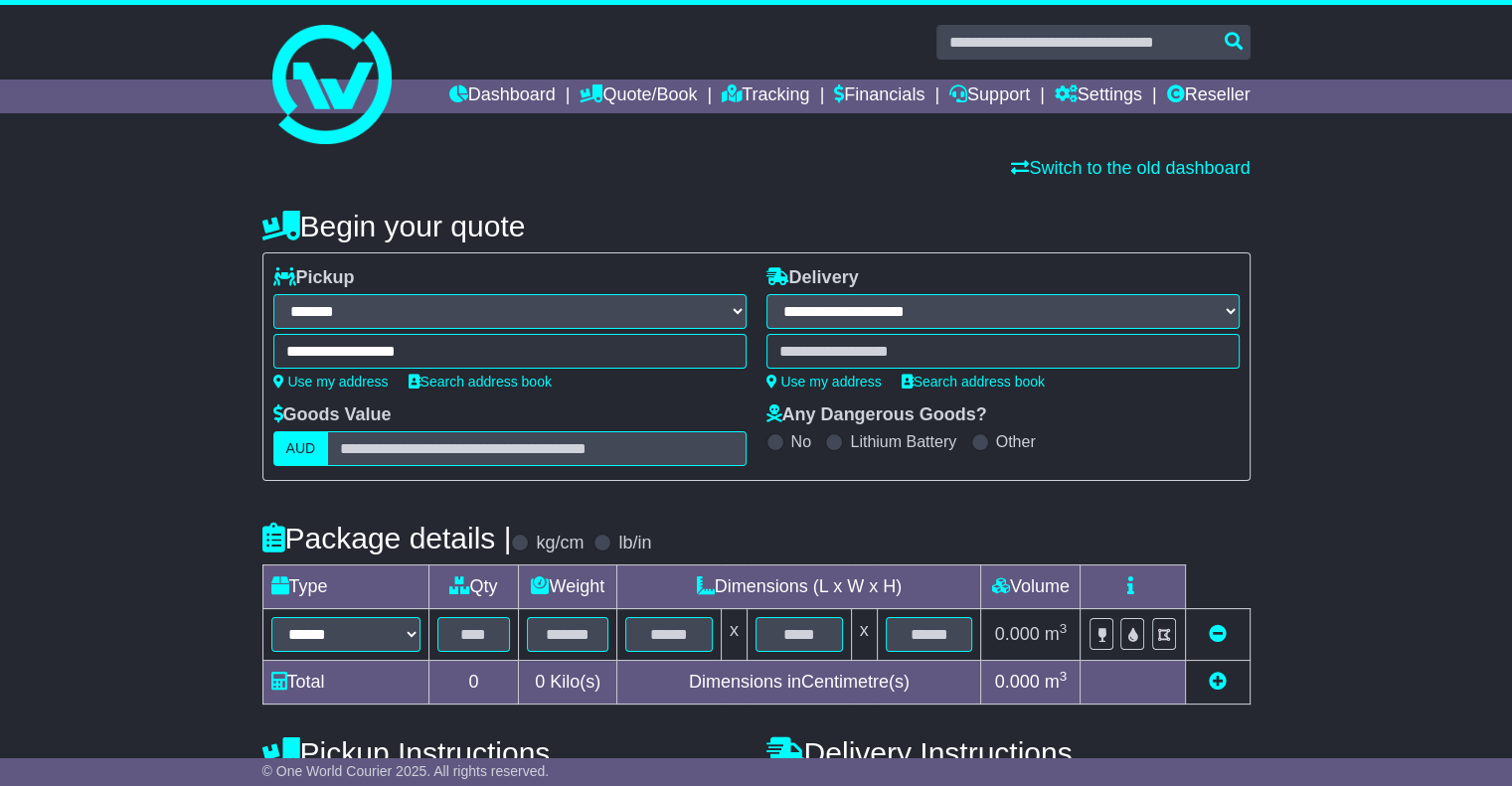 click at bounding box center [1003, 351] 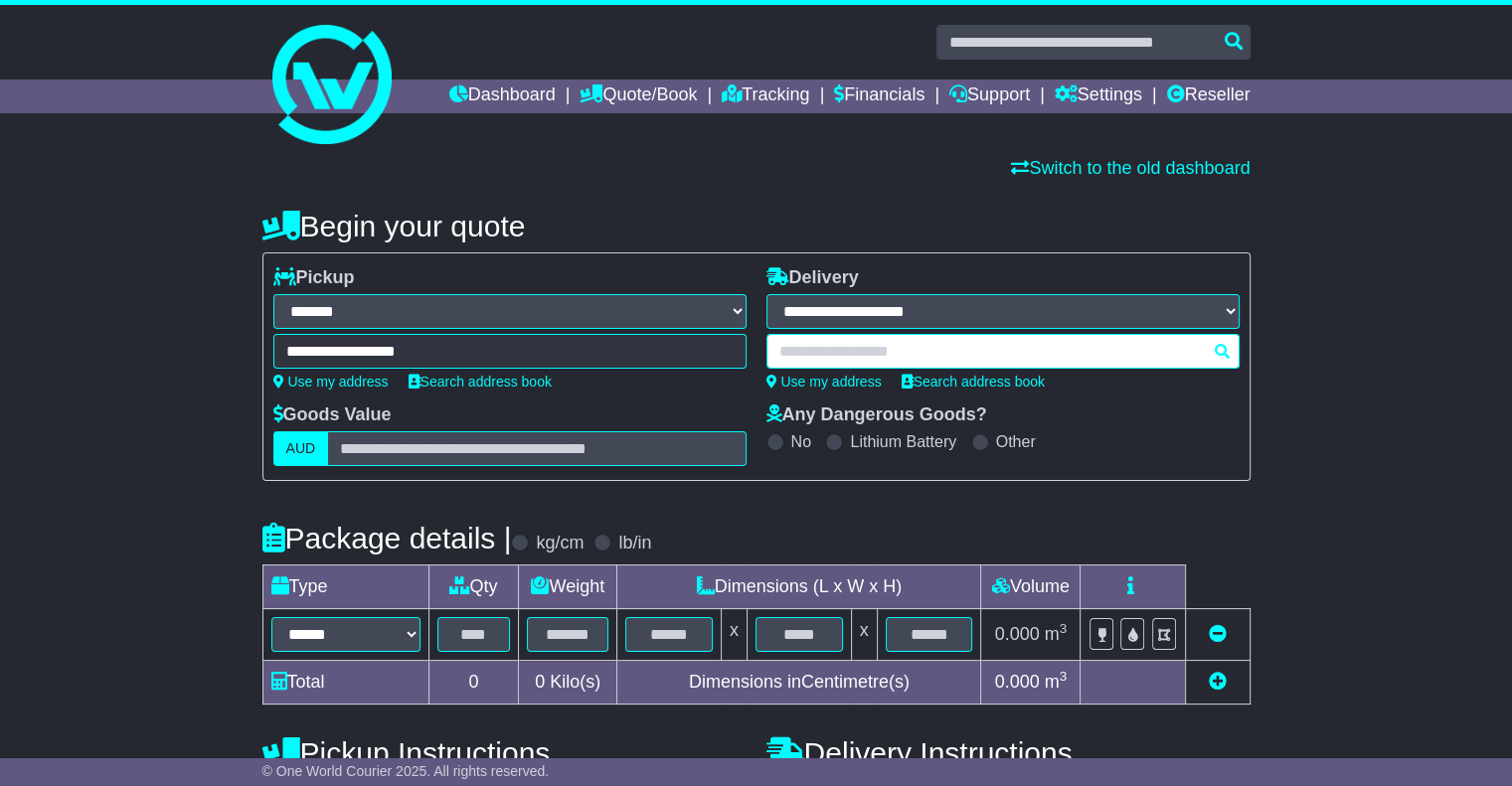 paste on "**********" 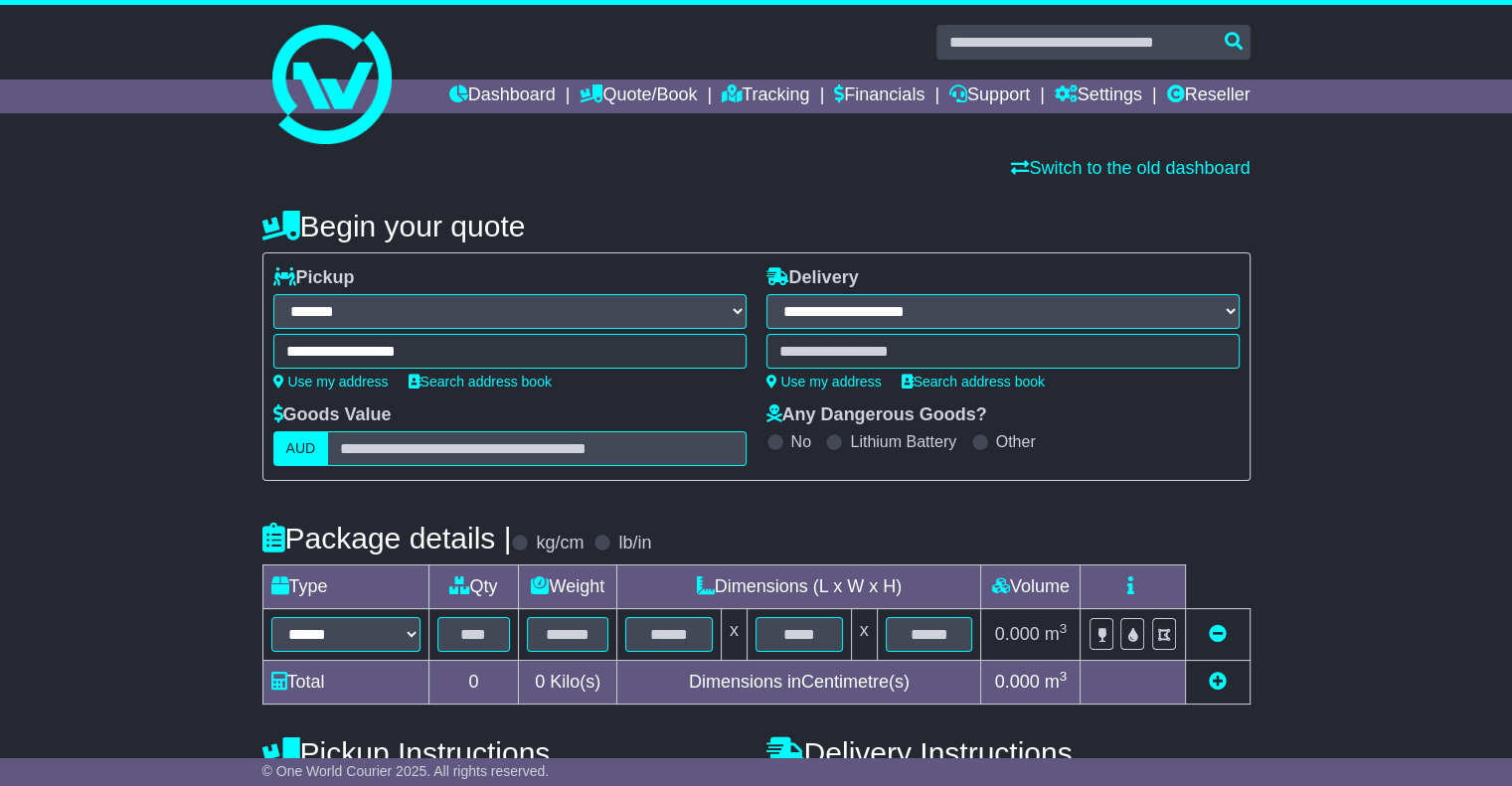 click on "**********" at bounding box center (1003, 351) 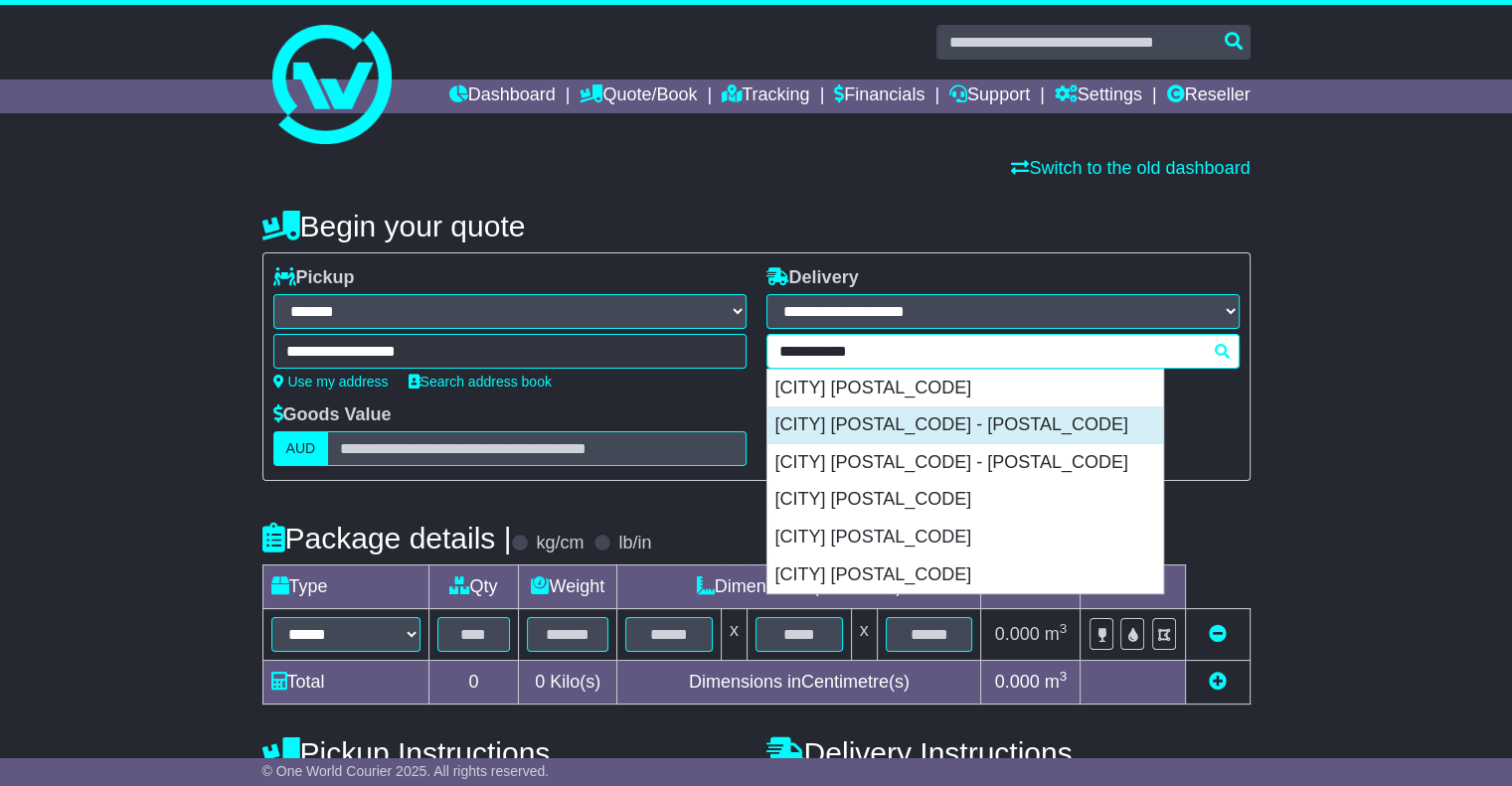 click on "[CITY] [POSTAL_CODE] - [POSTAL_CODE]" at bounding box center (965, 425) 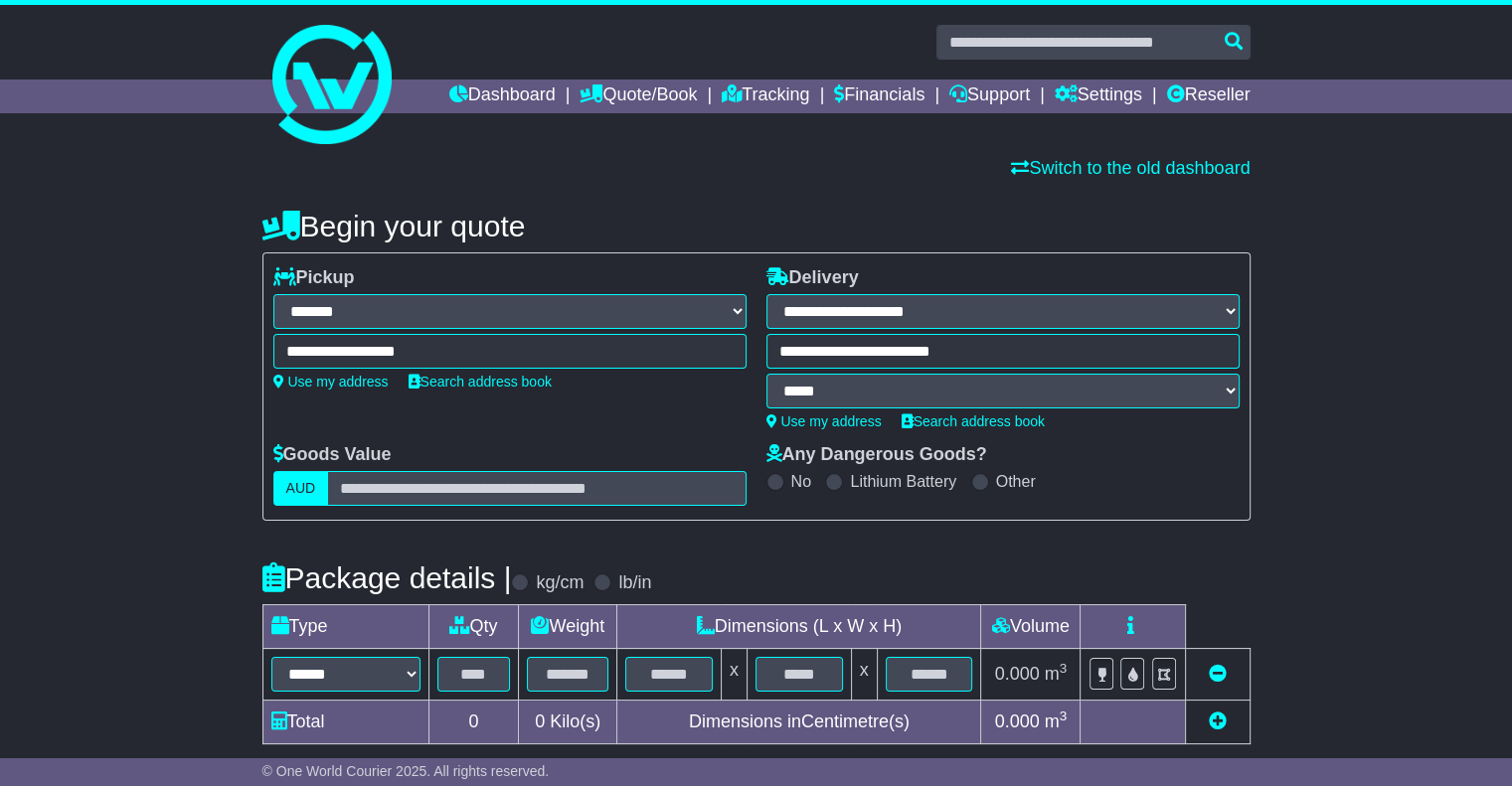 type on "**********" 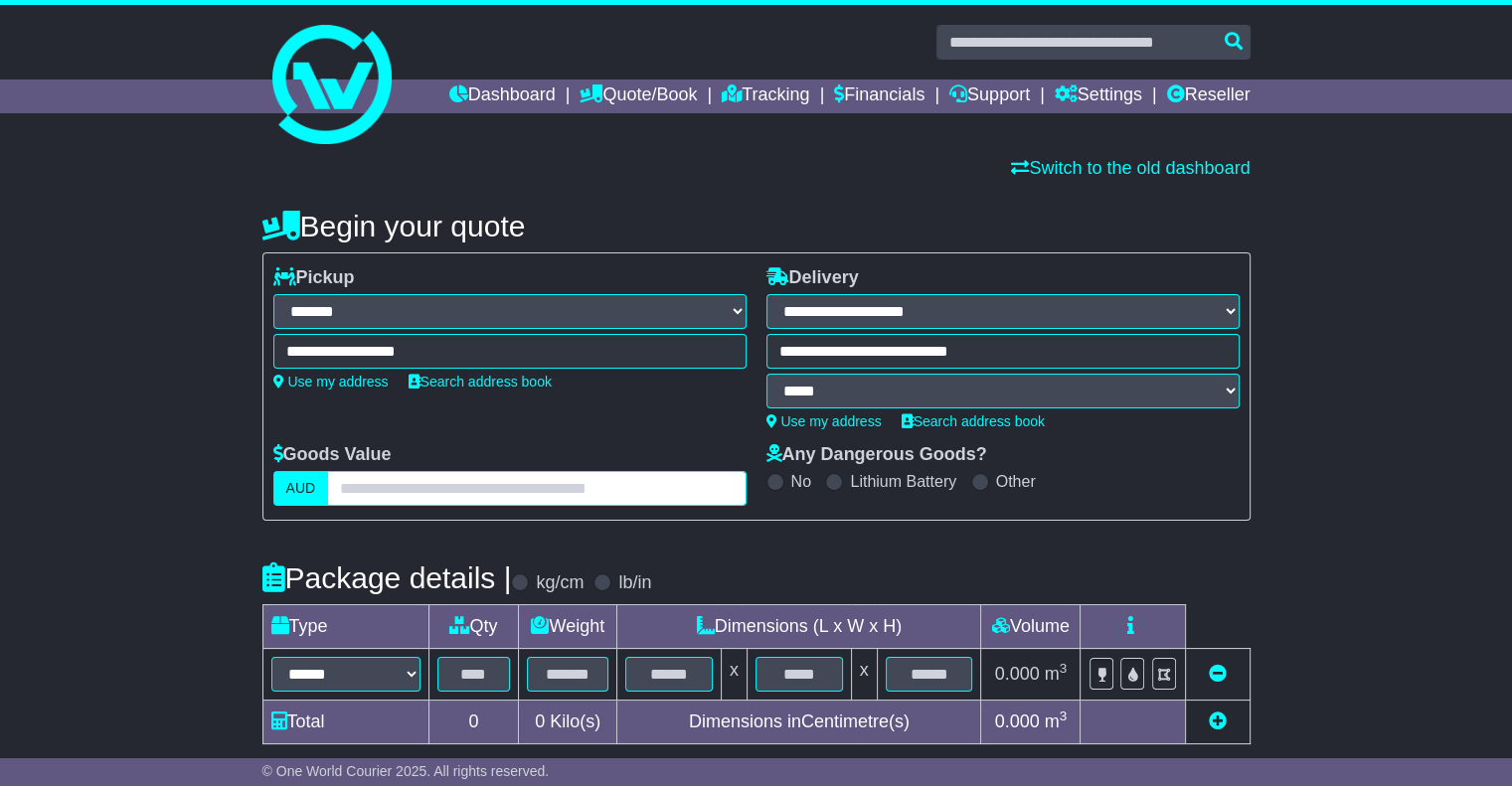 click at bounding box center [536, 488] 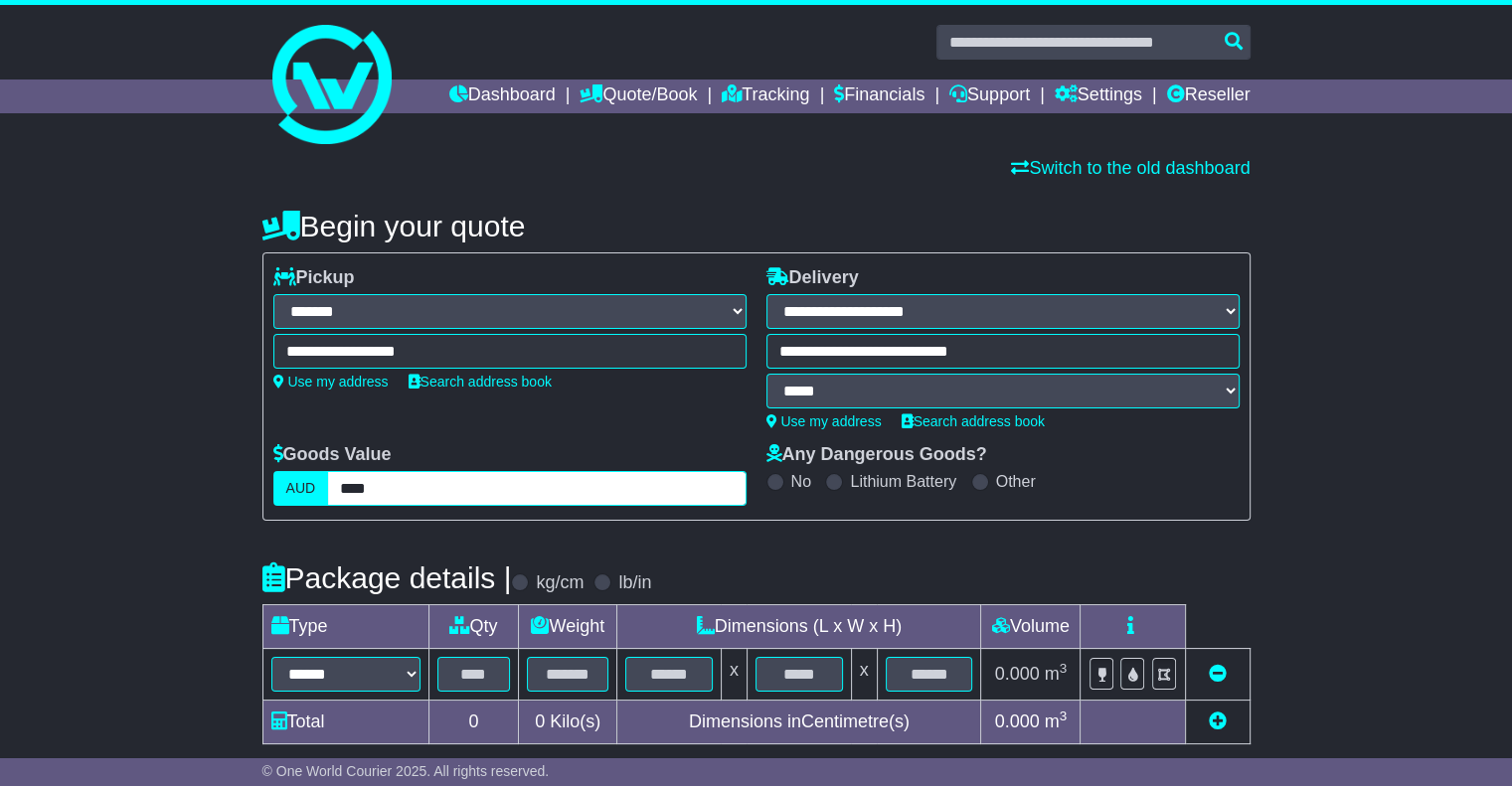 type on "****" 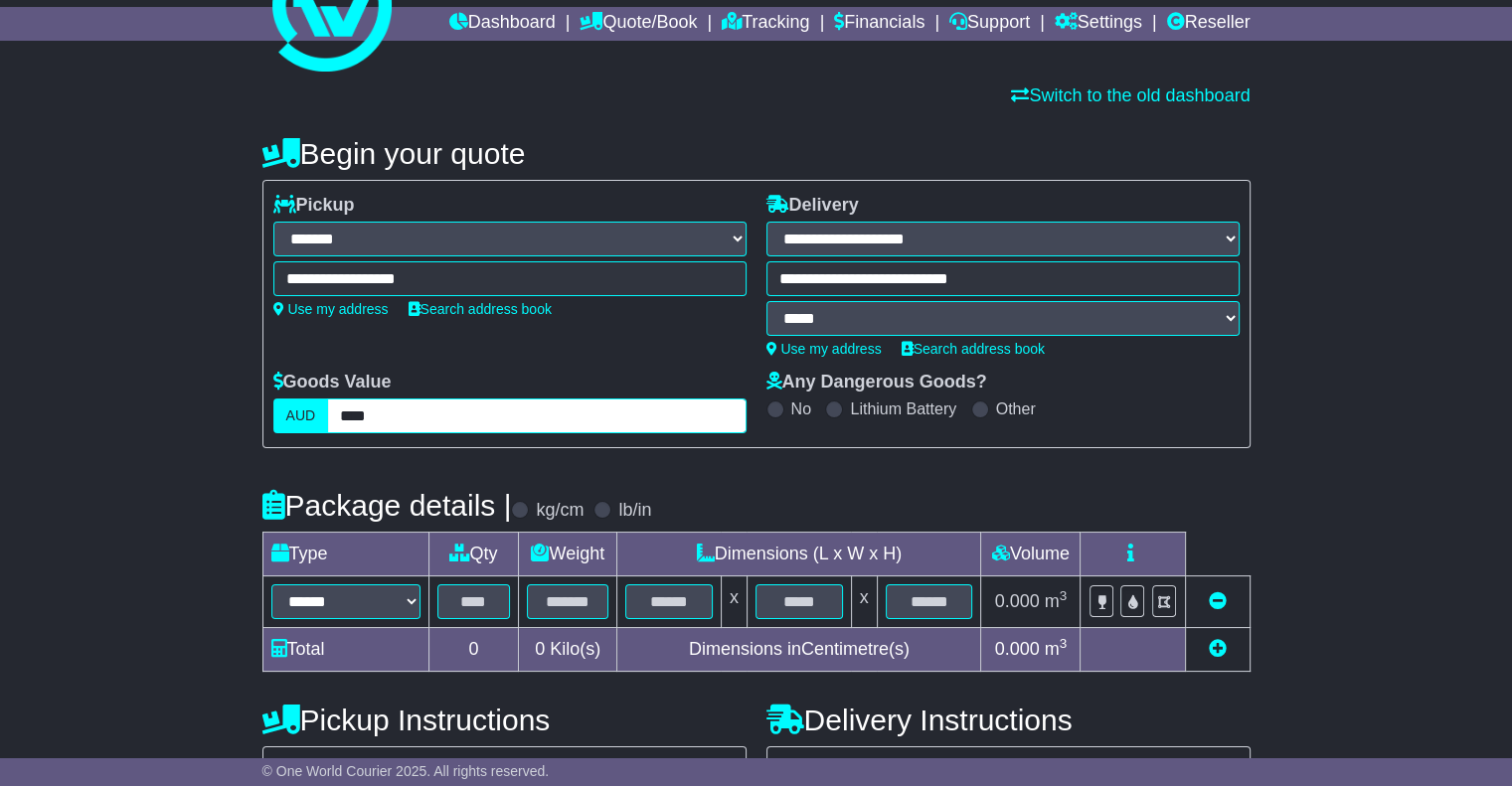 scroll, scrollTop: 199, scrollLeft: 0, axis: vertical 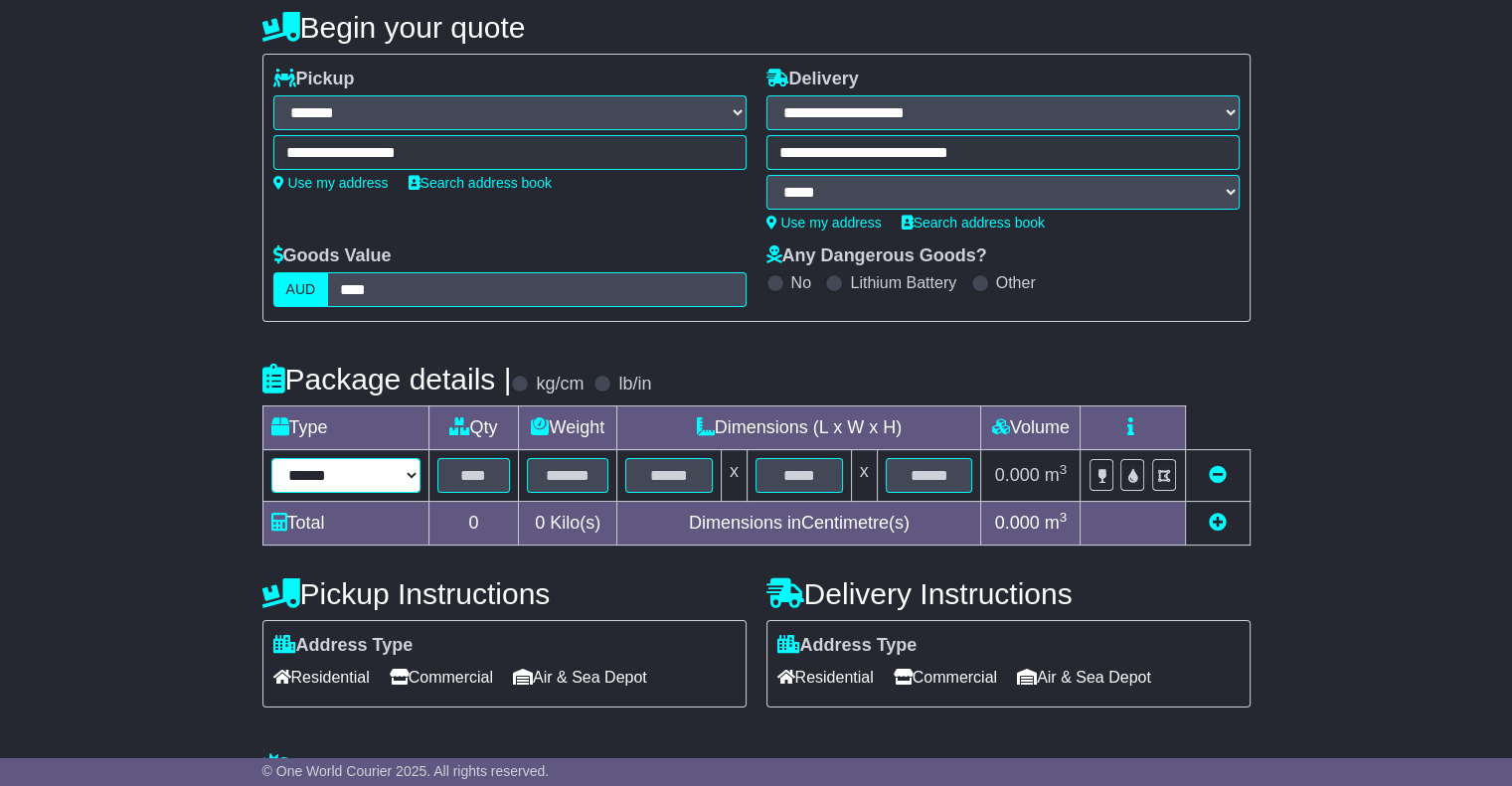 click on "****** ****** *** ******** ***** **** **** ****** *** *******" at bounding box center [346, 475] 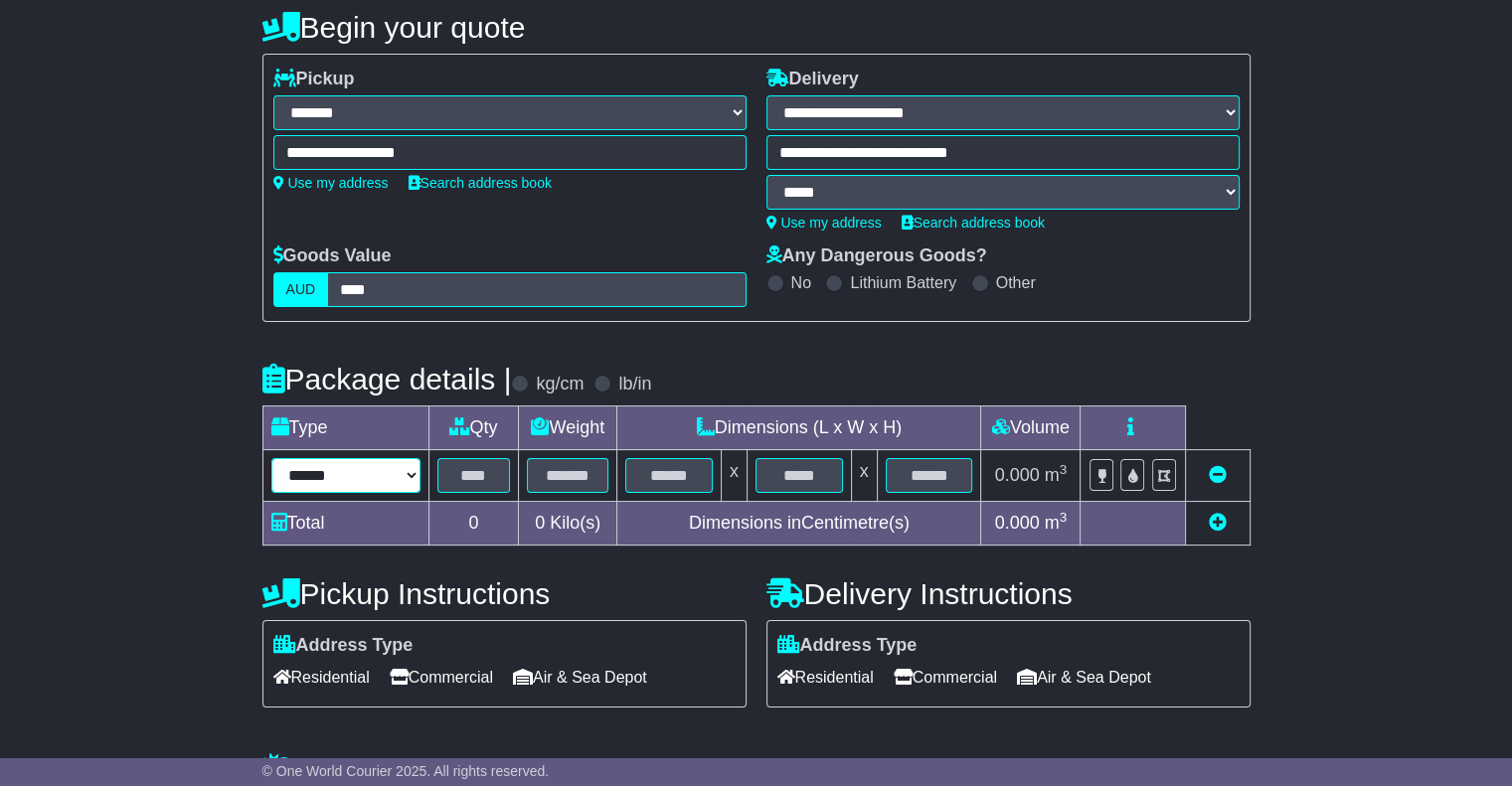select on "****" 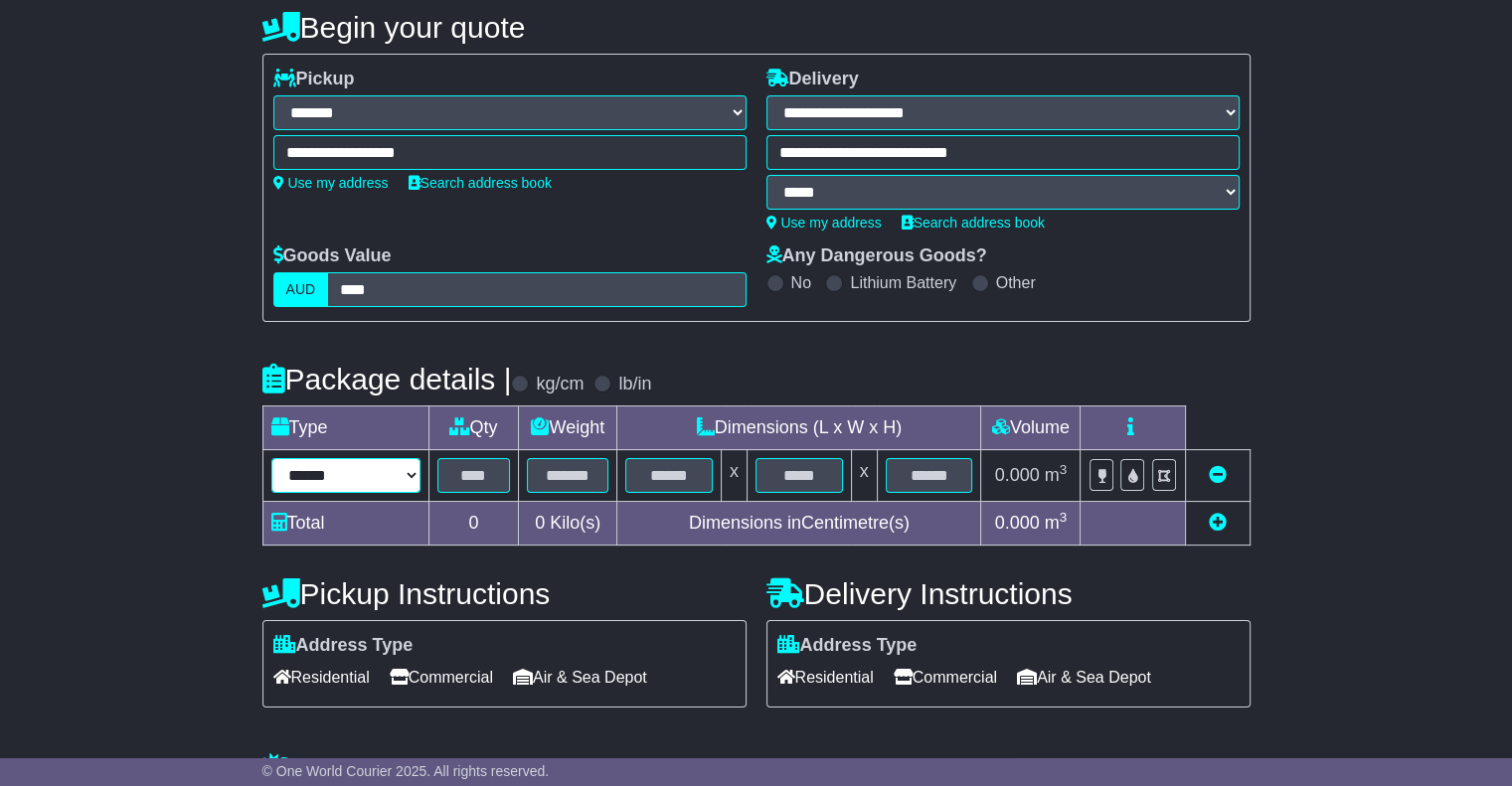 click on "****** ****** *** ******** ***** **** **** ****** *** *******" at bounding box center (346, 475) 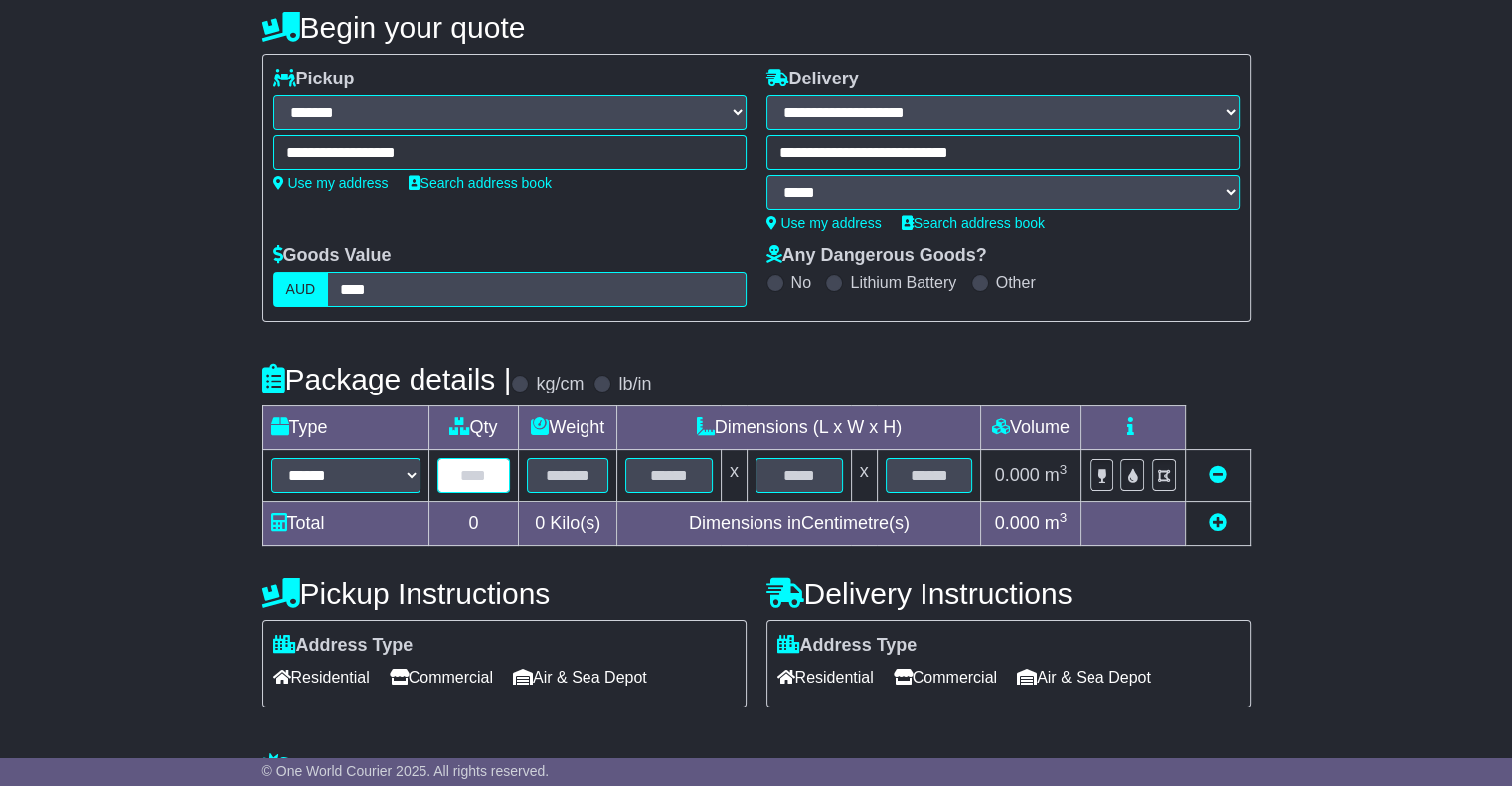 click at bounding box center (474, 475) 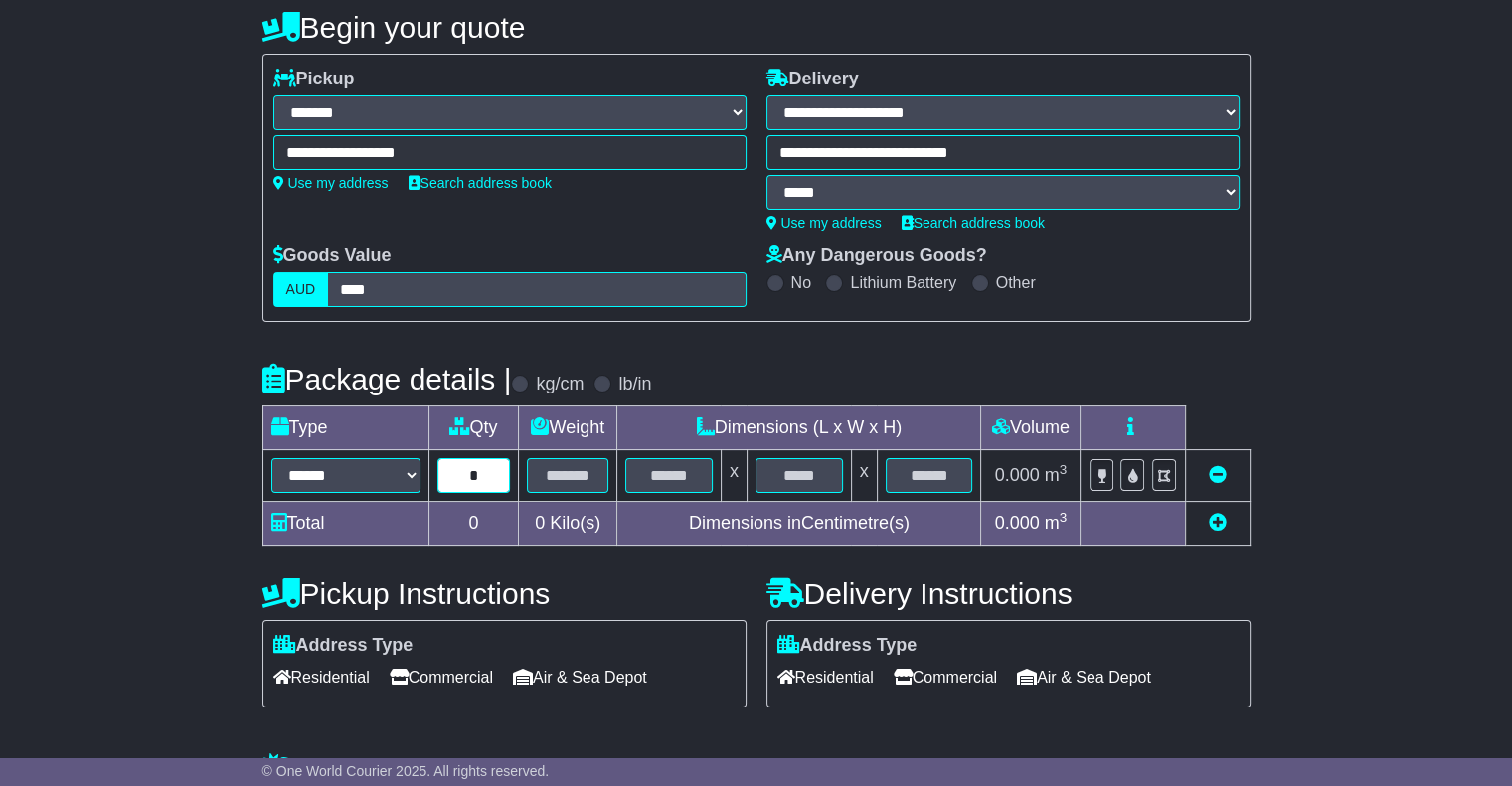 type on "*" 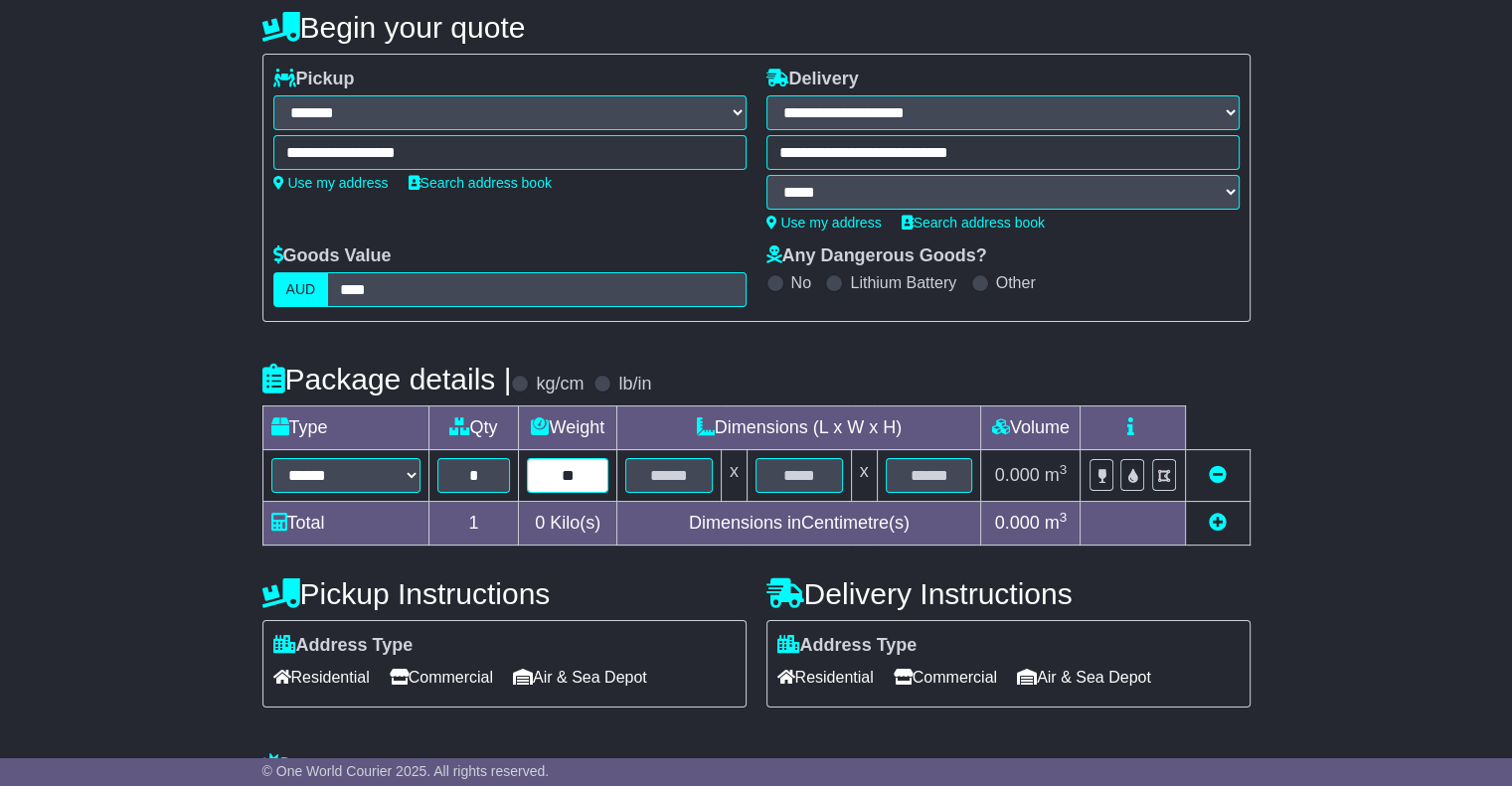type on "**" 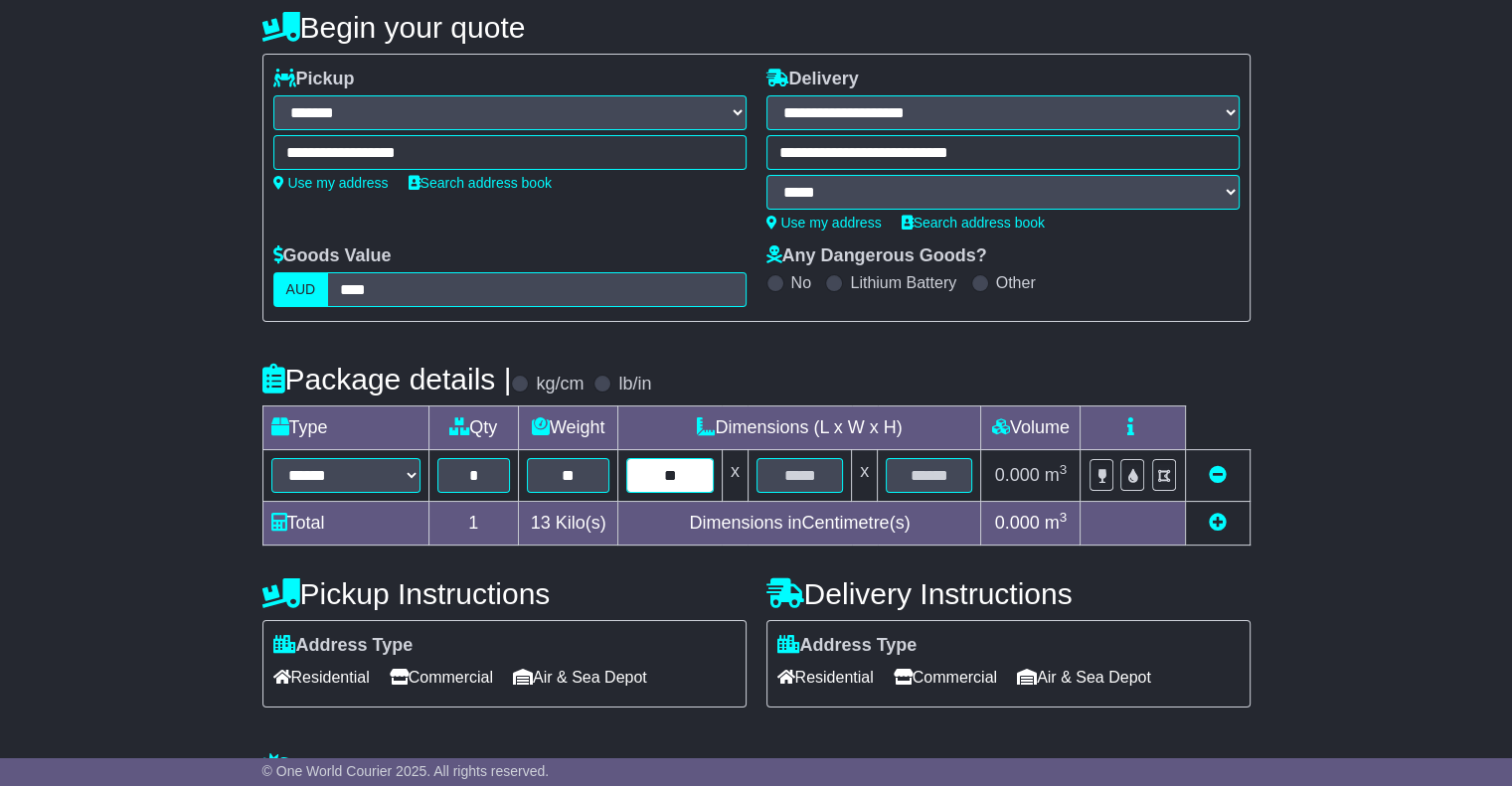type on "**" 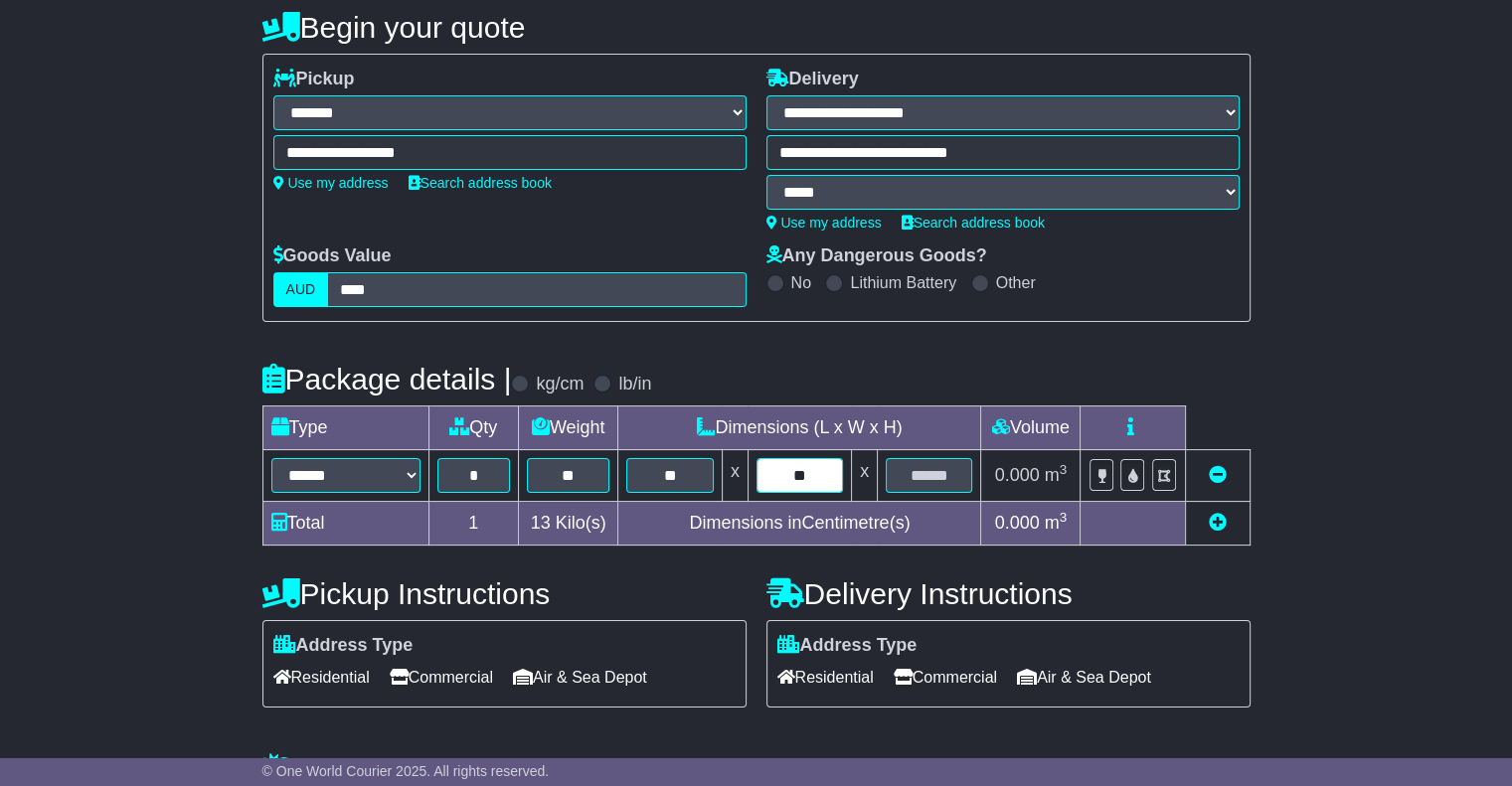 type on "**" 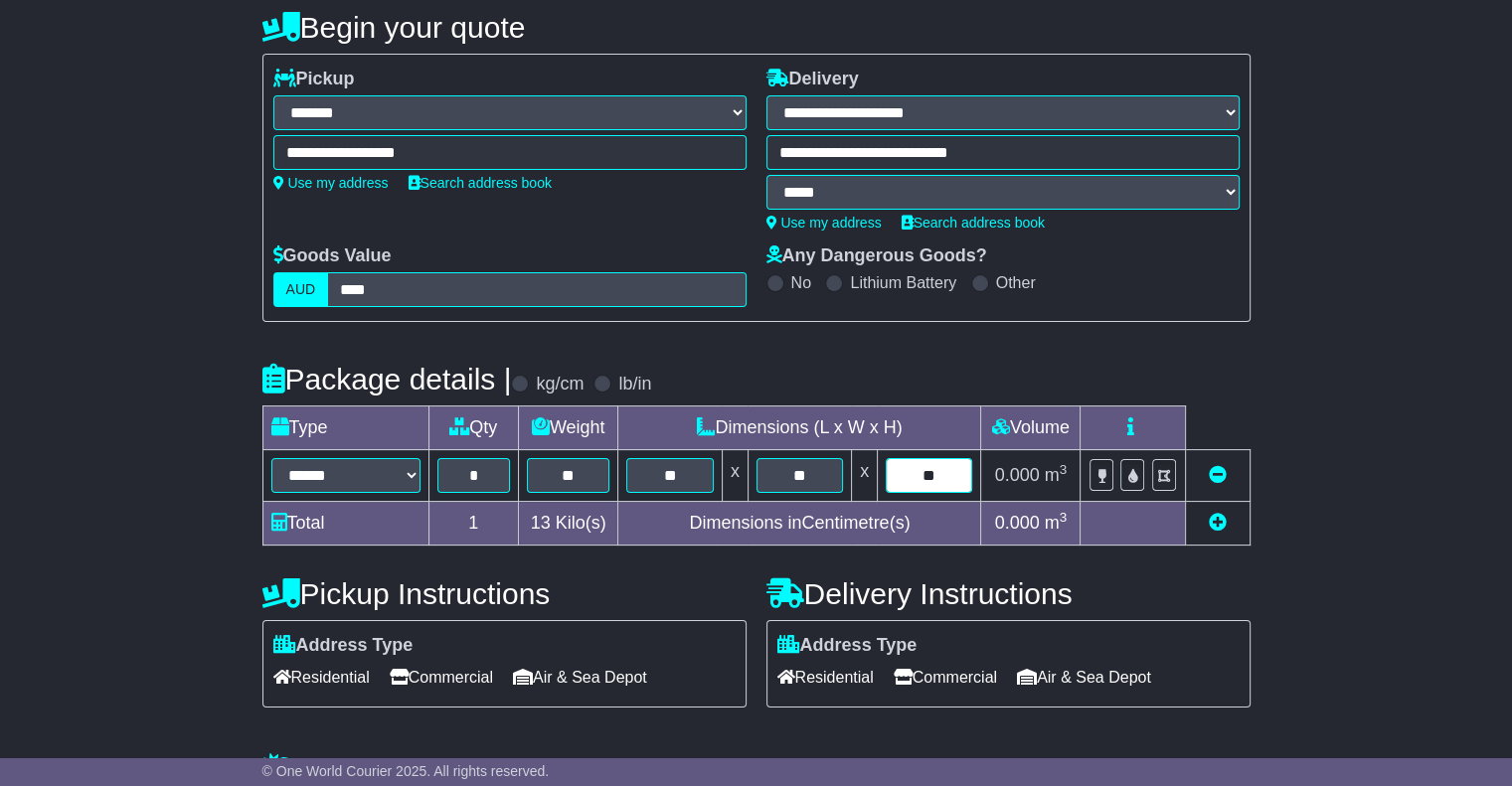 type on "**" 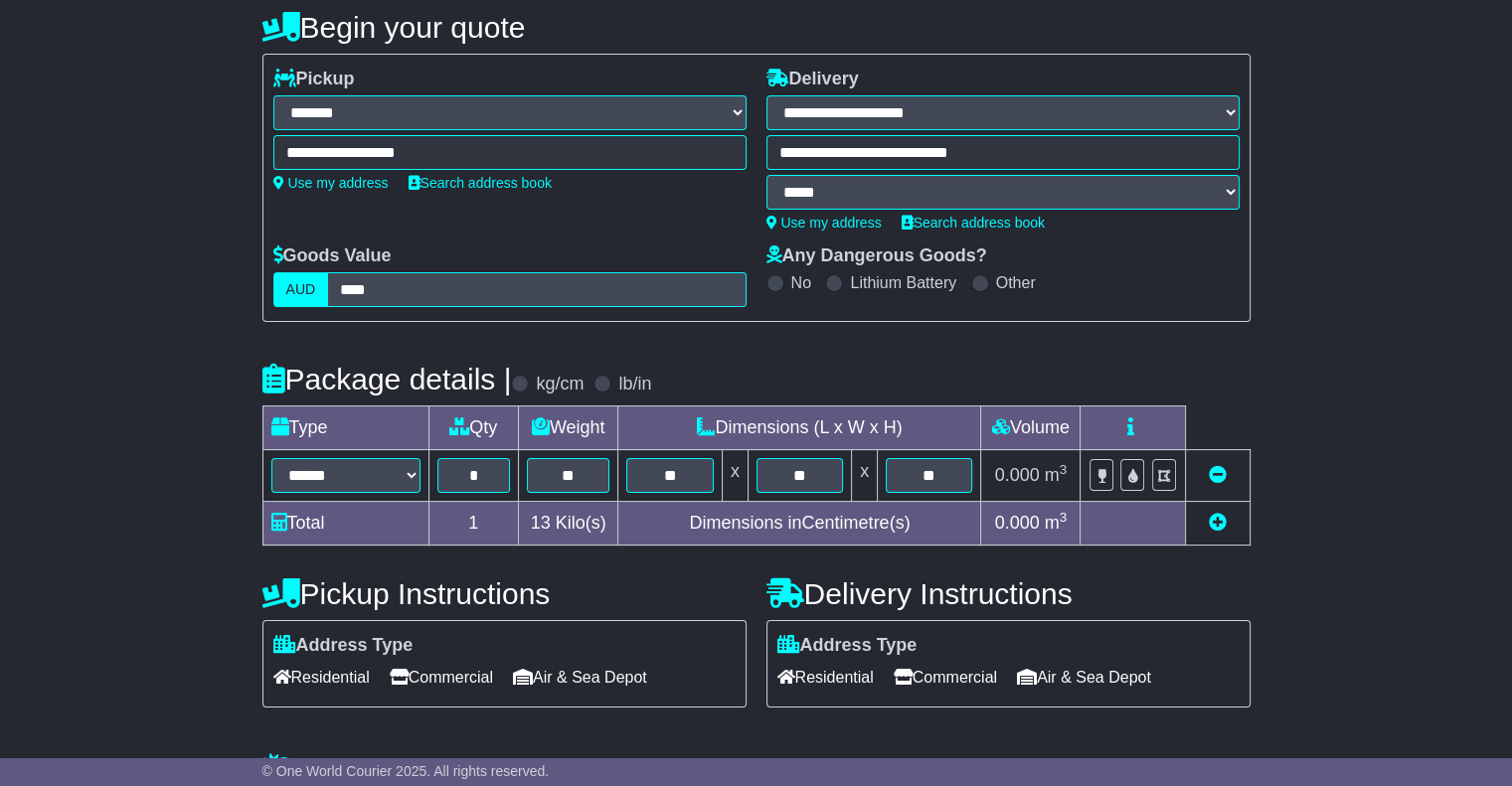 scroll, scrollTop: 557, scrollLeft: 0, axis: vertical 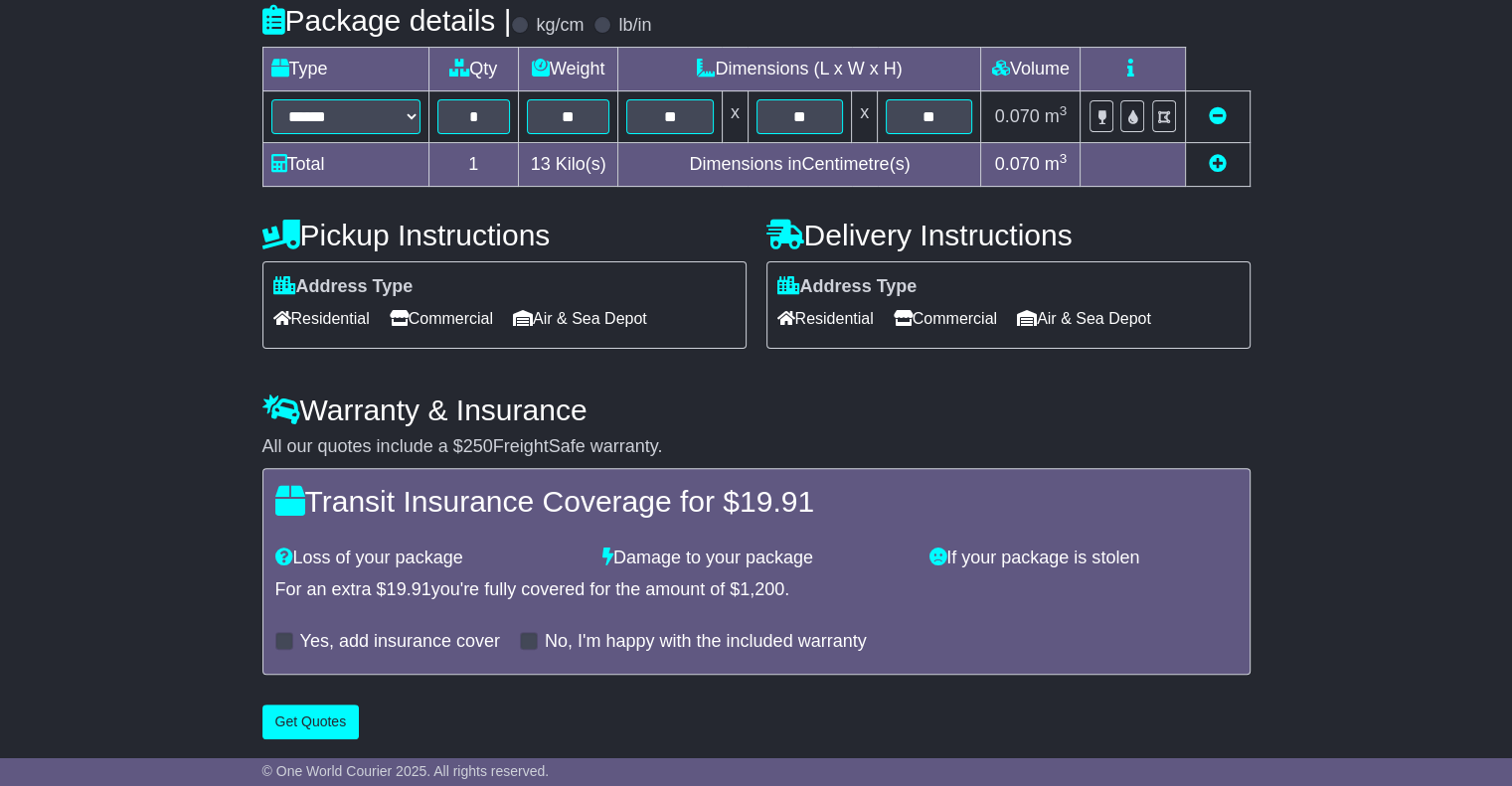 click on "Commercial" at bounding box center [441, 318] 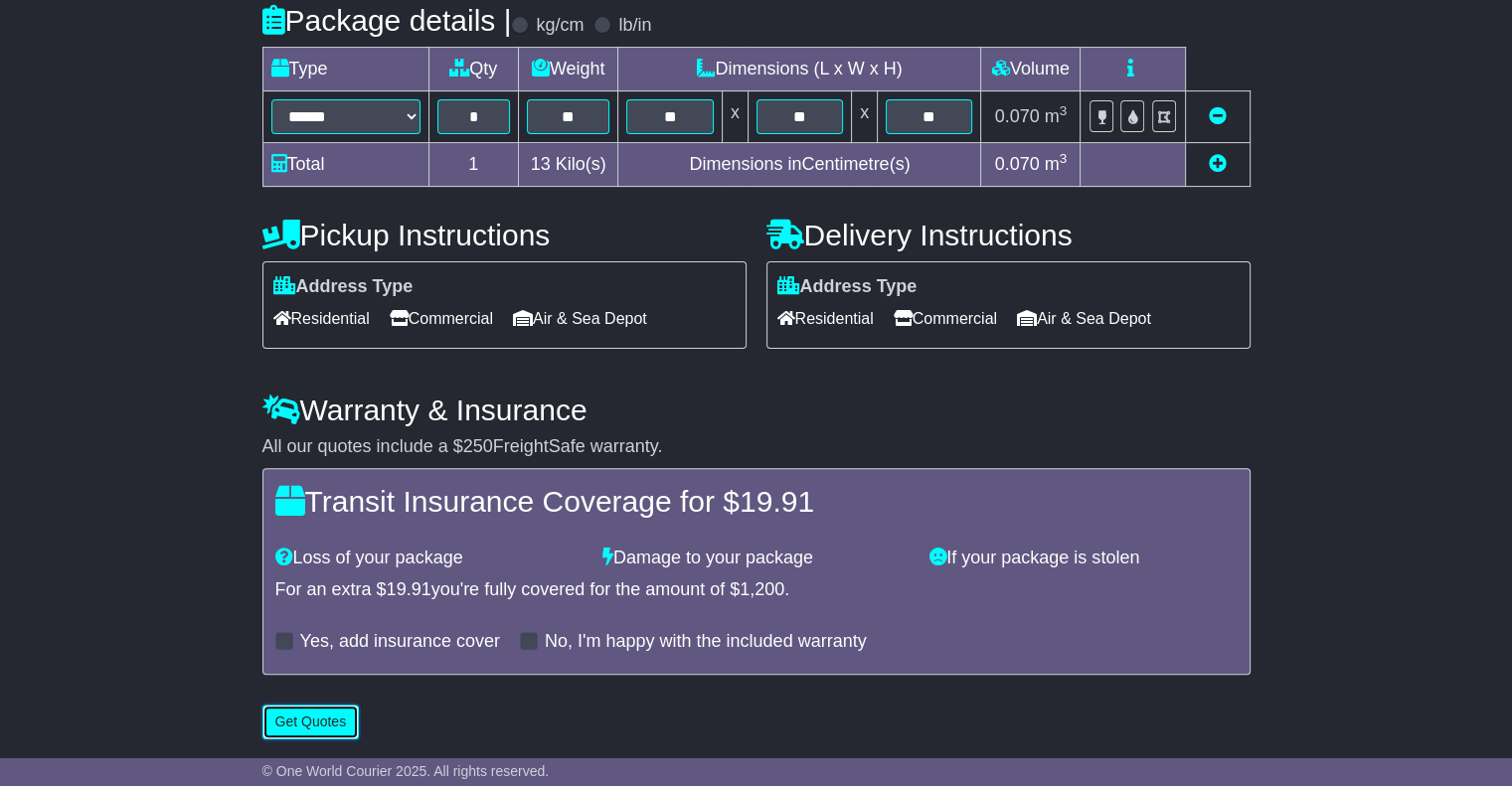 click on "Get Quotes" at bounding box center [311, 721] 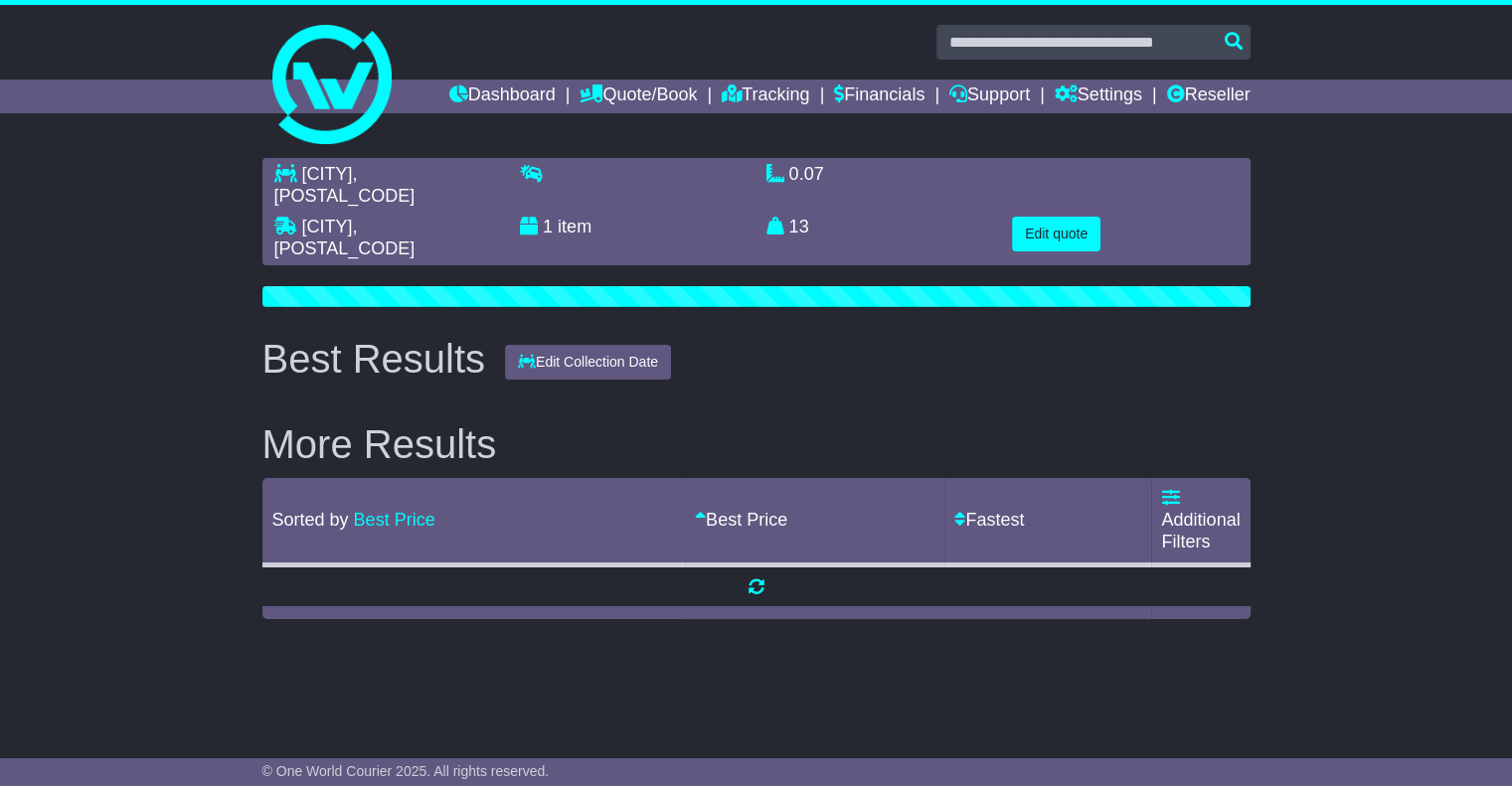 scroll, scrollTop: 0, scrollLeft: 0, axis: both 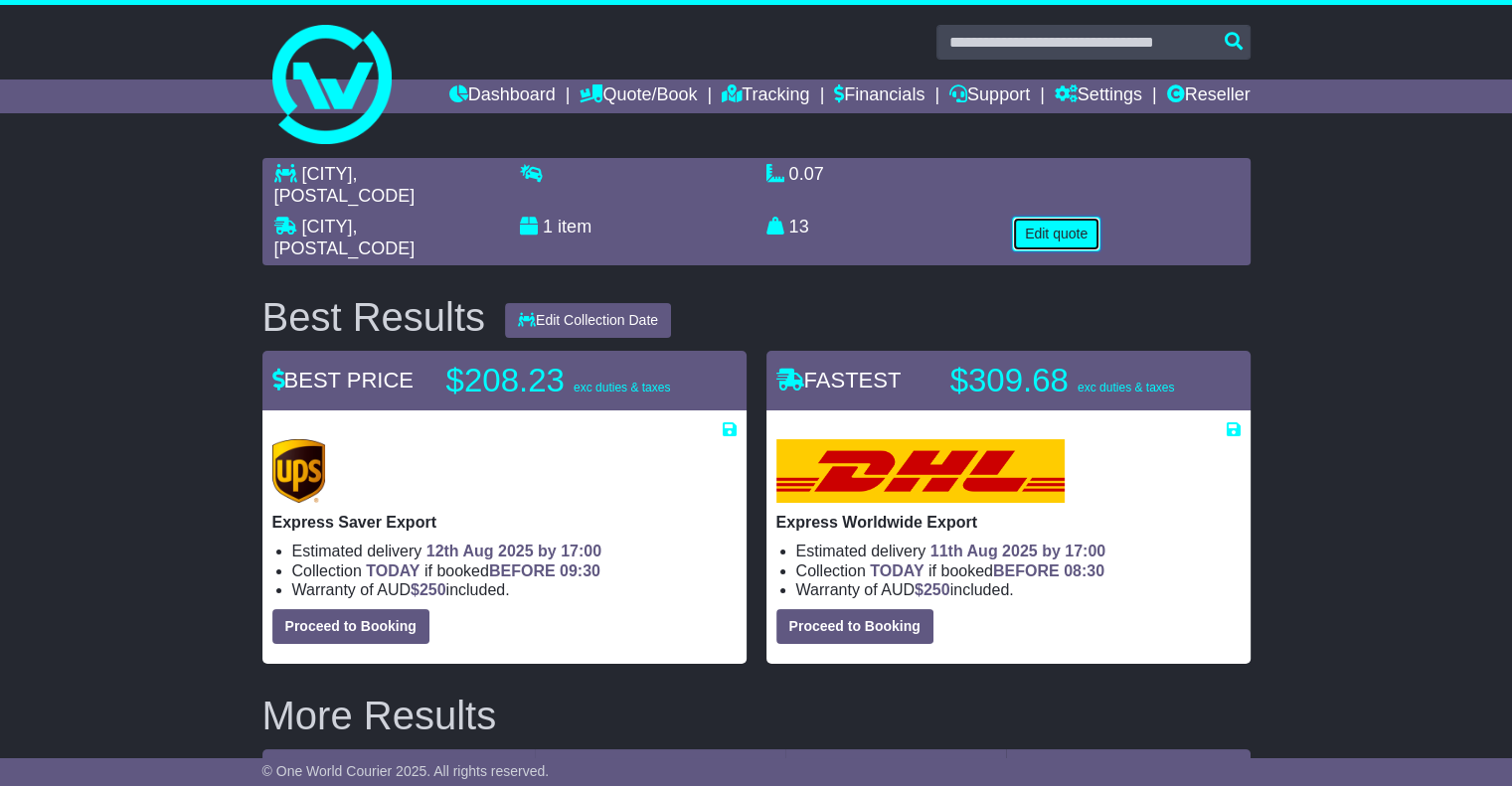 click on "Edit quote" at bounding box center (1056, 234) 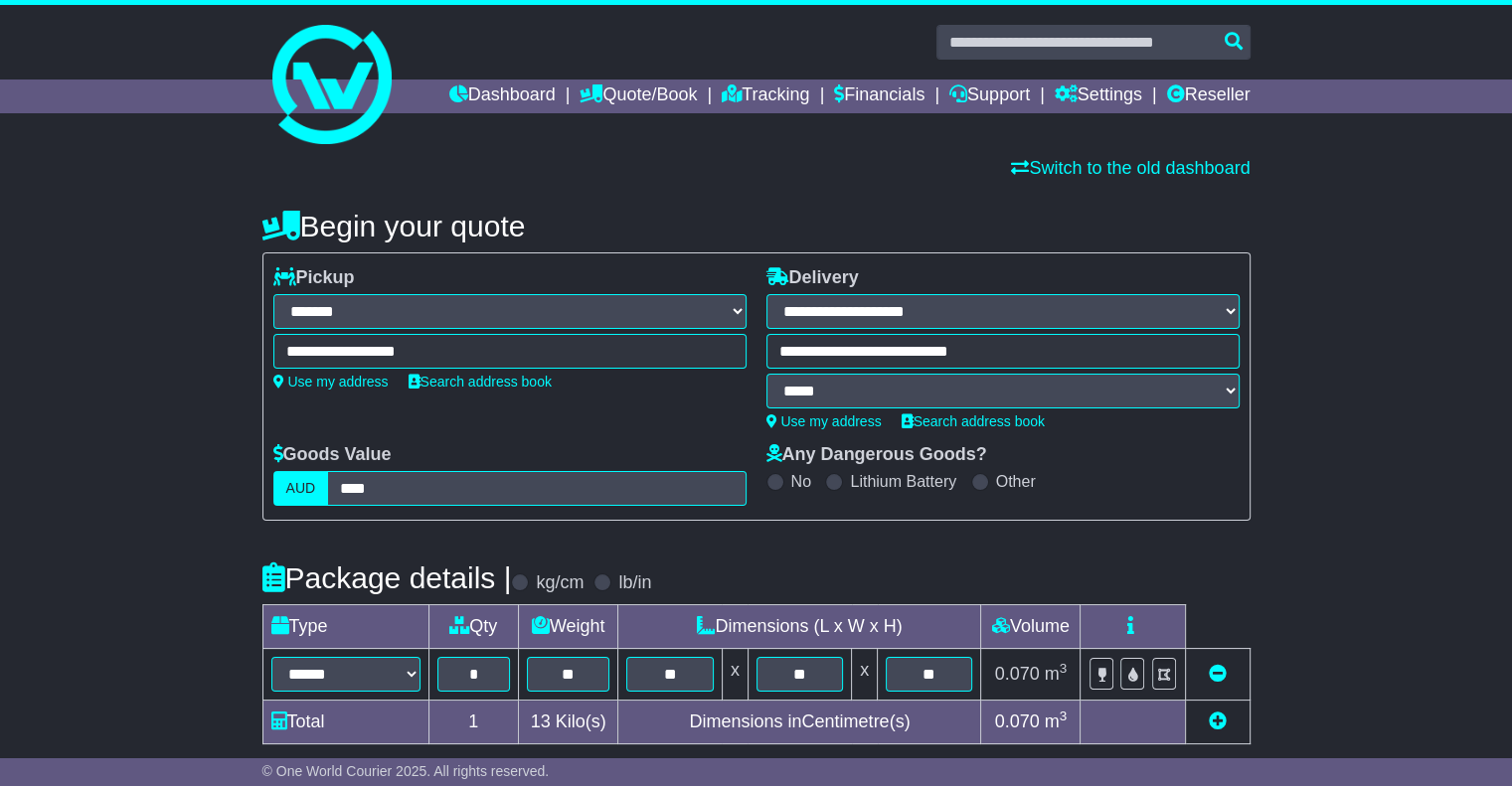 click on "**********" at bounding box center [1003, 371] 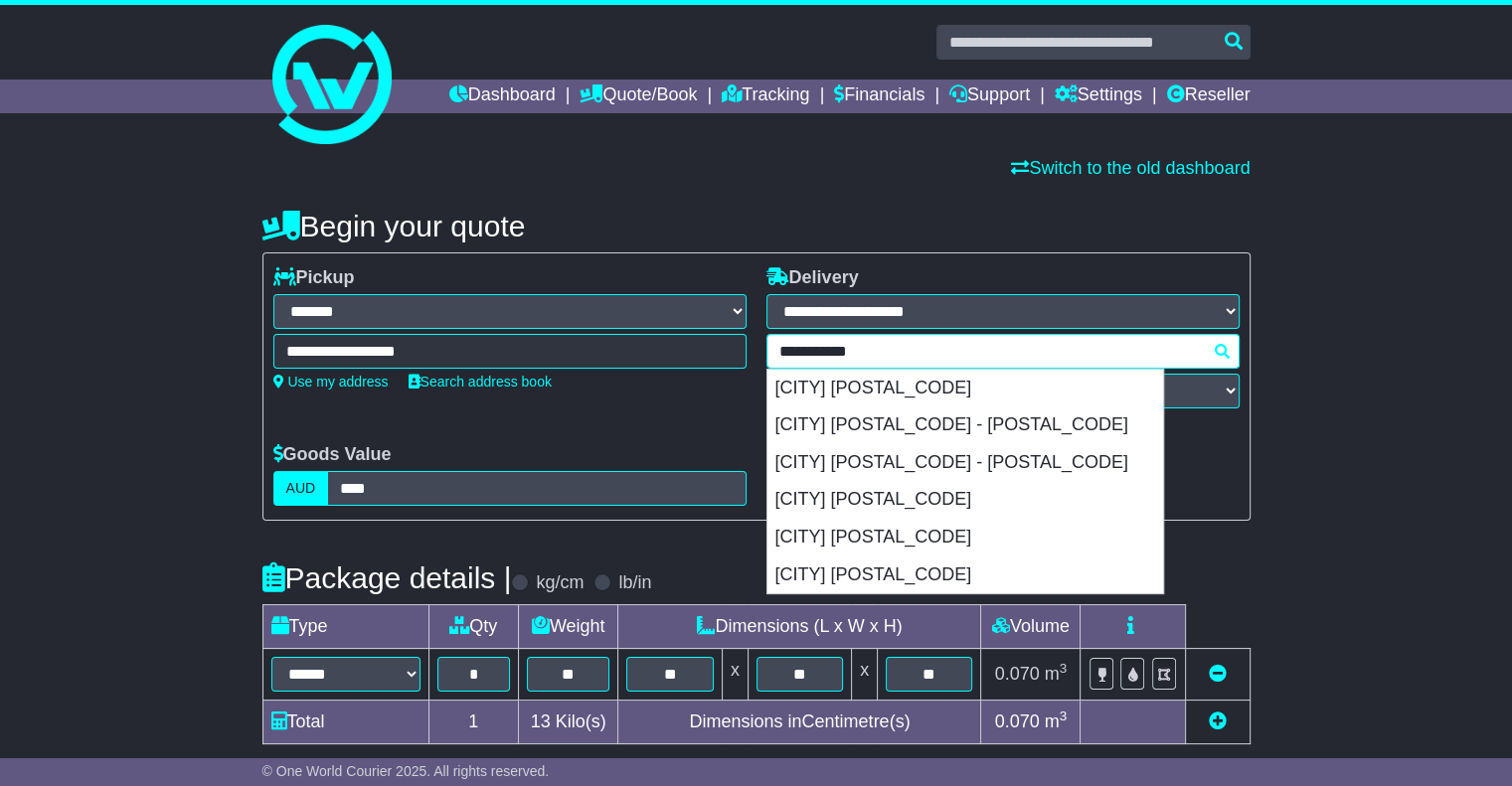 drag, startPoint x: 898, startPoint y: 346, endPoint x: 721, endPoint y: 357, distance: 177.34148 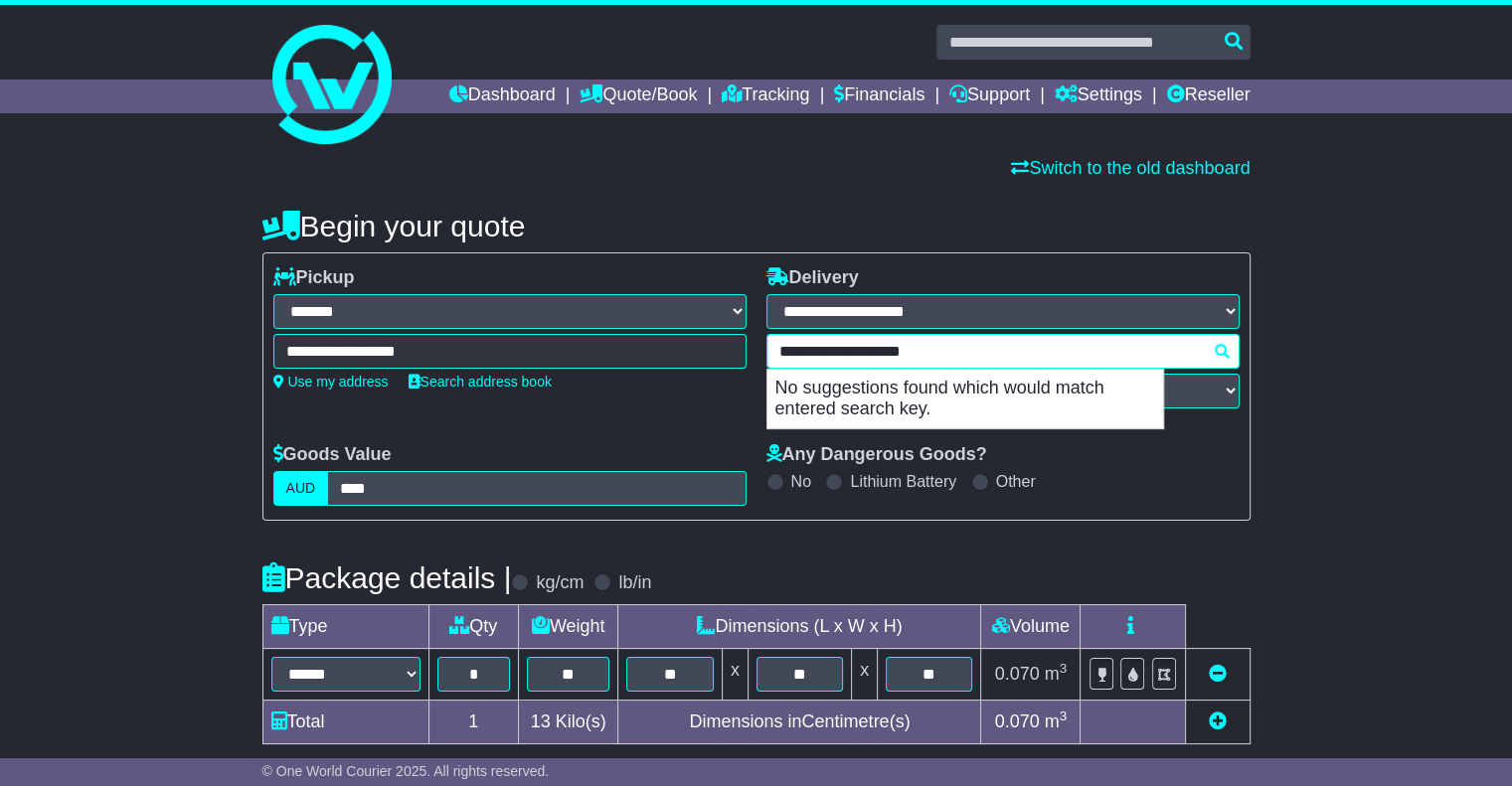 drag, startPoint x: 859, startPoint y: 350, endPoint x: 976, endPoint y: 353, distance: 117.03846 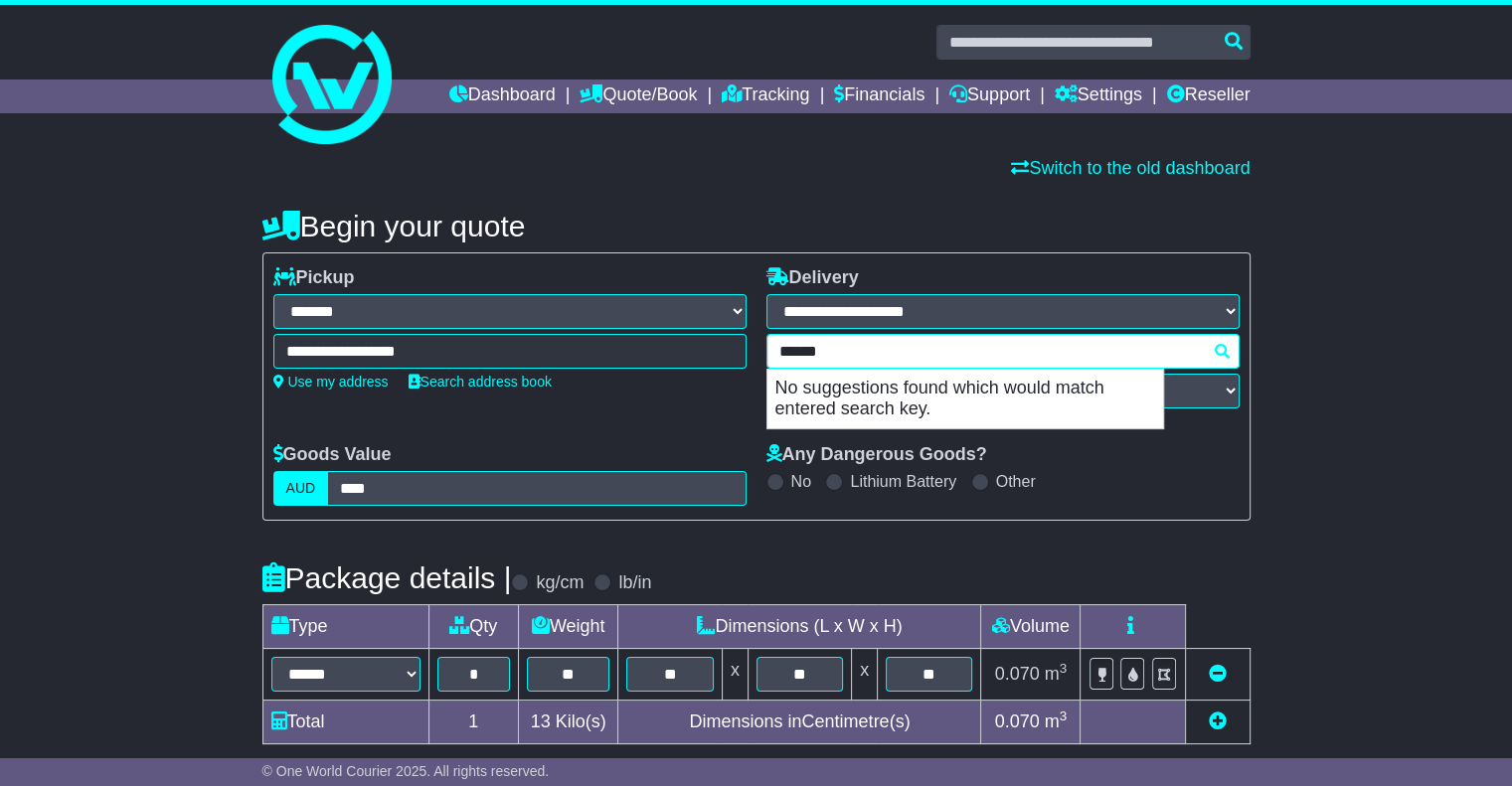 drag, startPoint x: 839, startPoint y: 358, endPoint x: 747, endPoint y: 380, distance: 94.593869 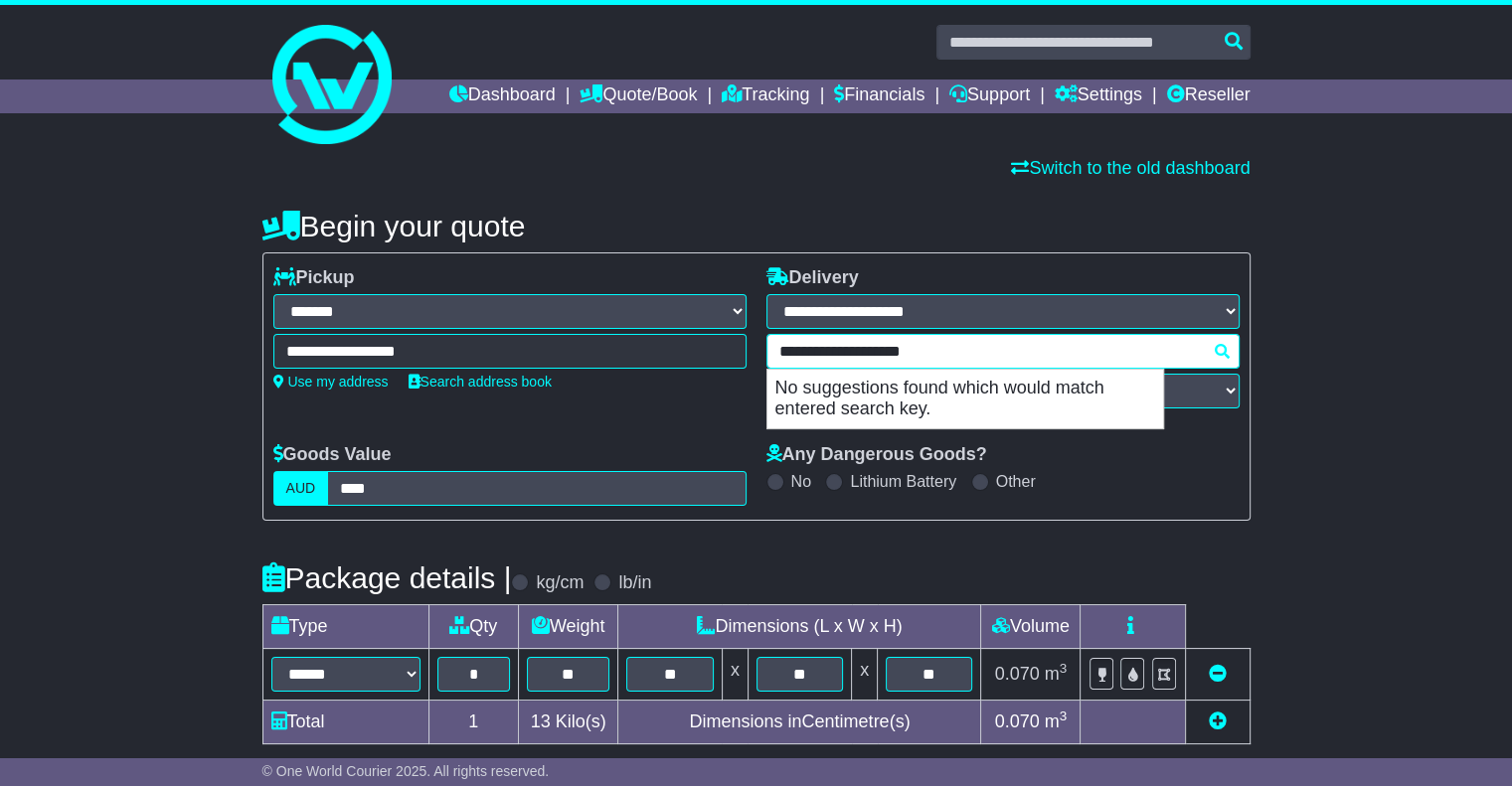 drag, startPoint x: 855, startPoint y: 348, endPoint x: 1009, endPoint y: 365, distance: 154.93547 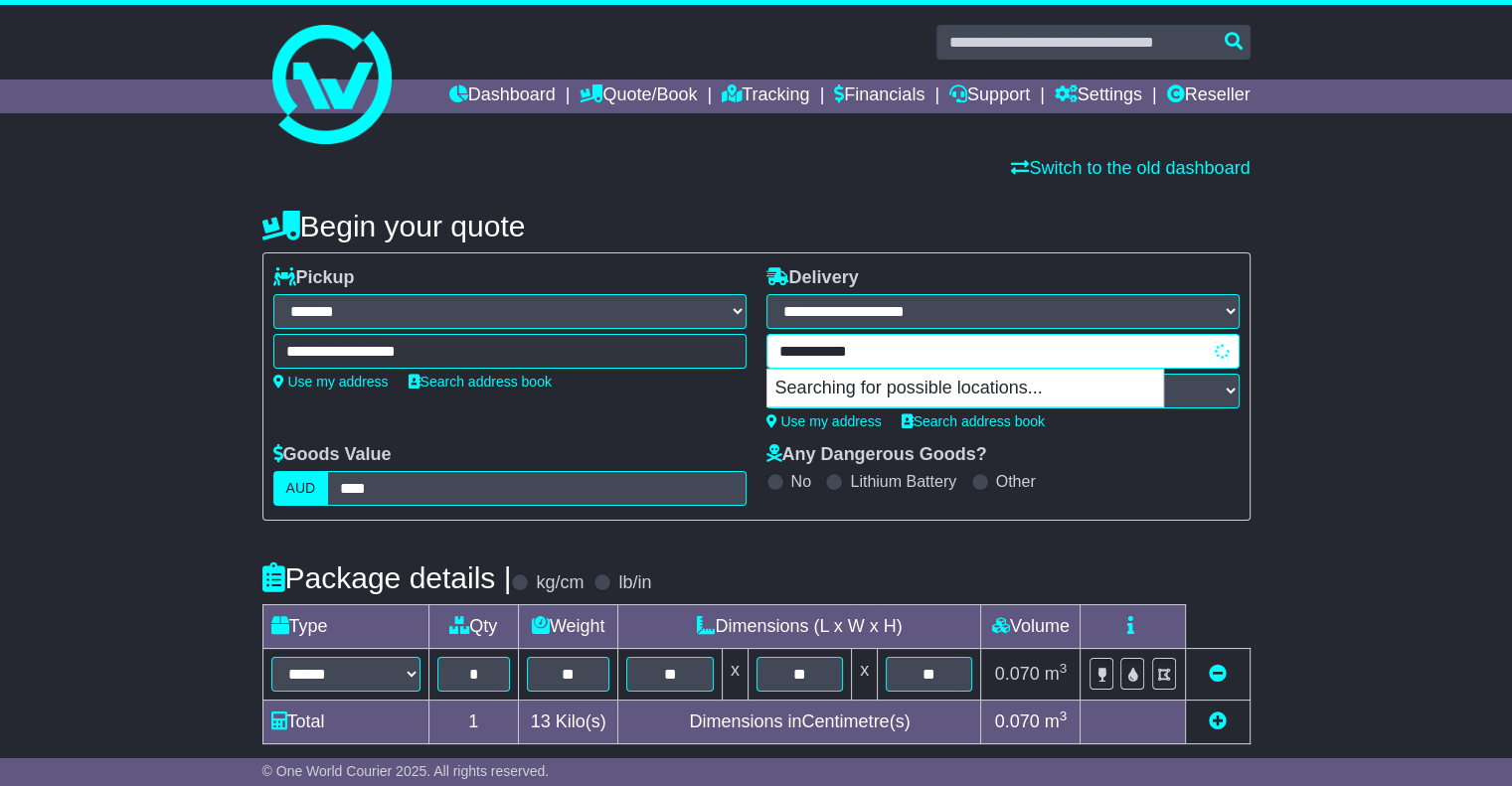 type on "**********" 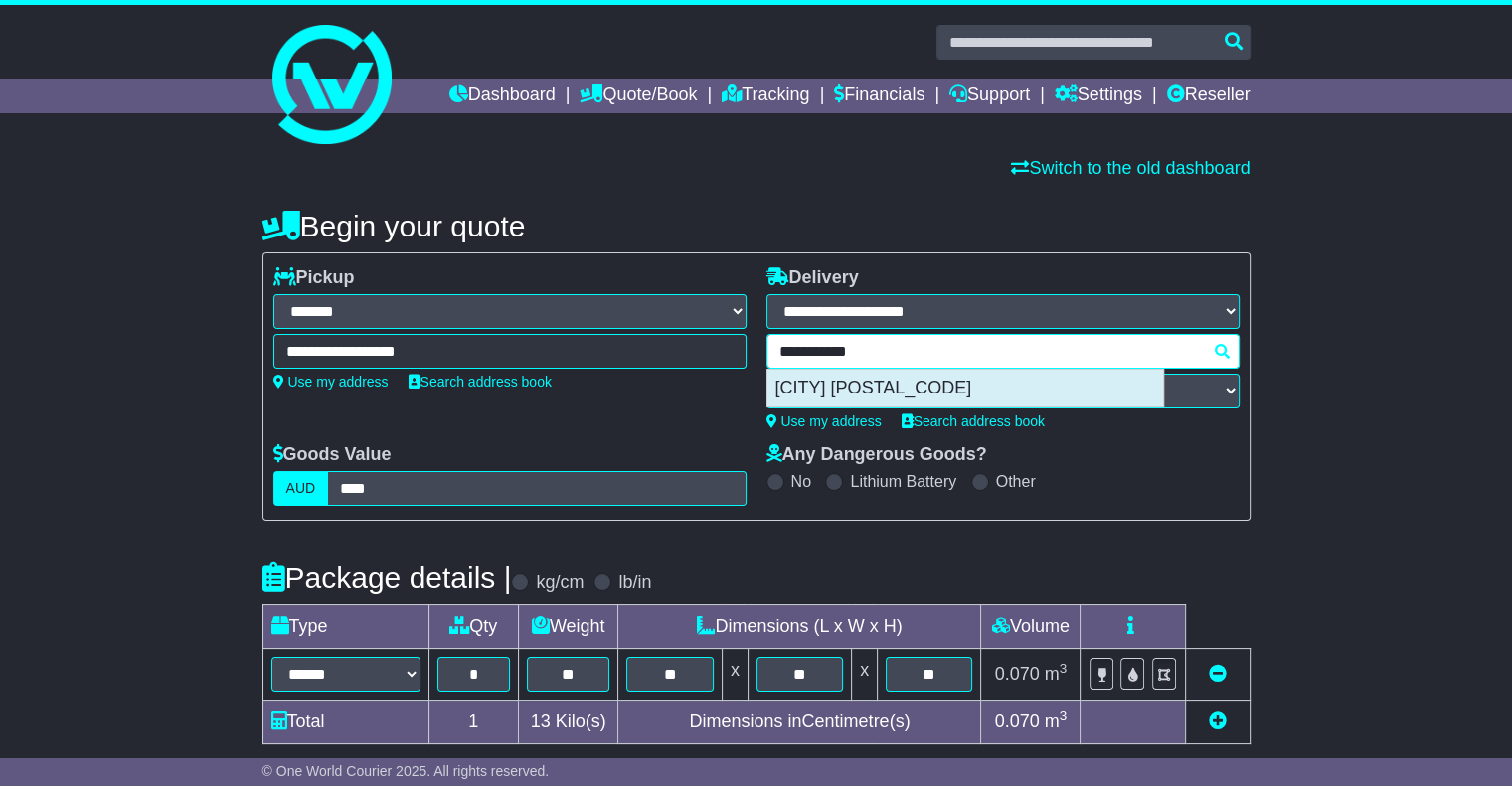 click on "[CITY] [POSTAL_CODE]" at bounding box center (965, 389) 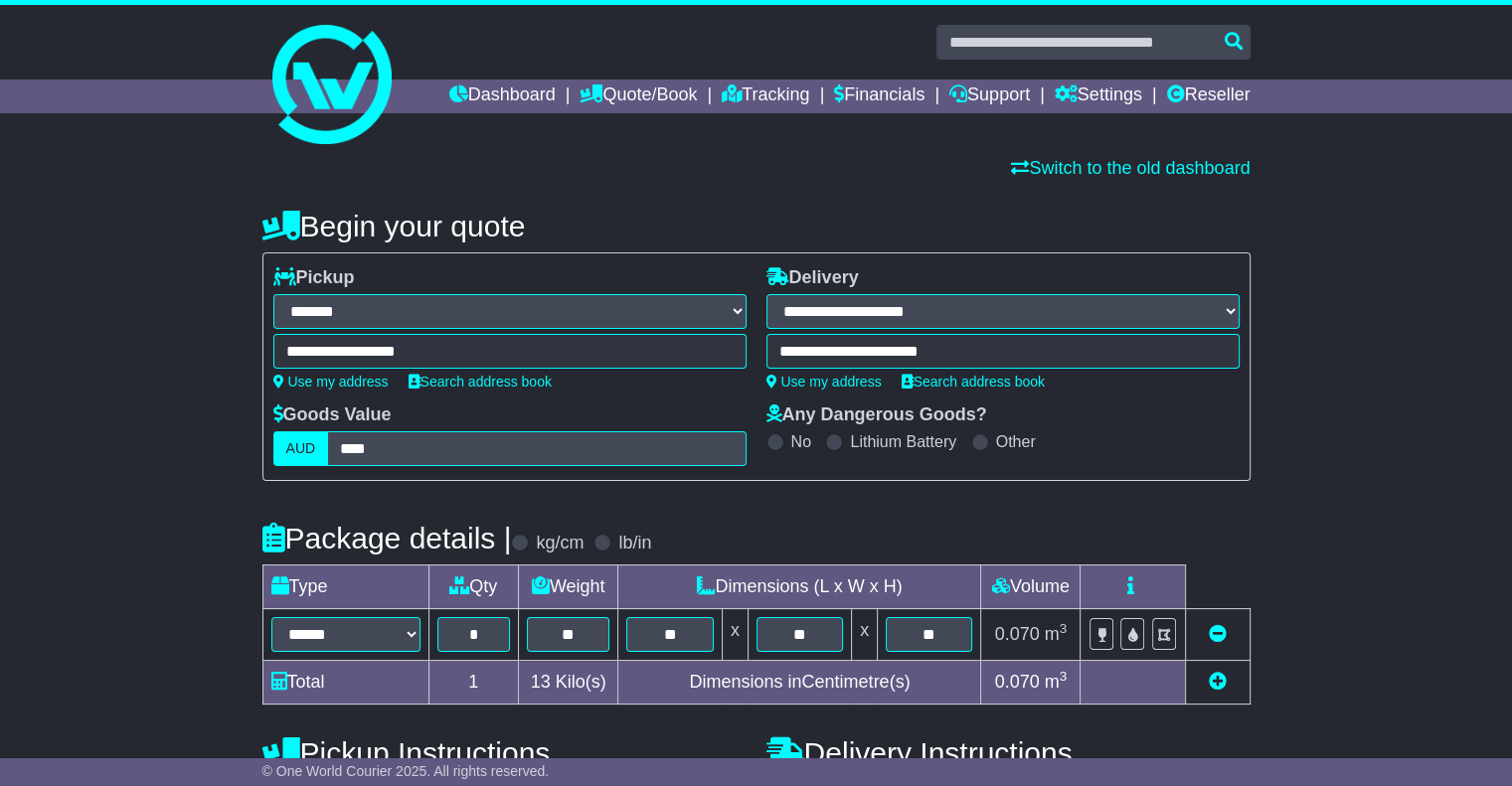 type on "**********" 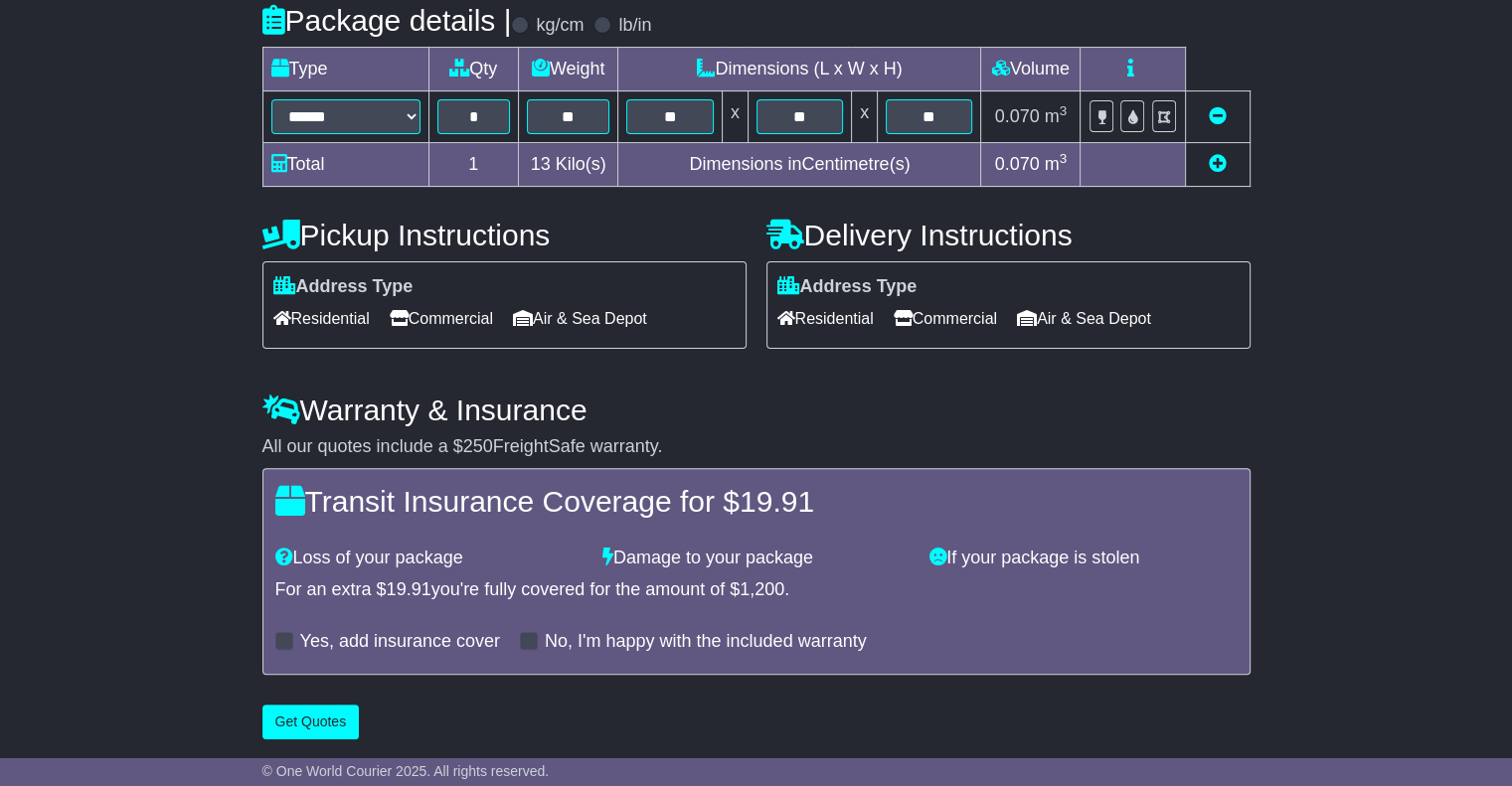 scroll, scrollTop: 520, scrollLeft: 0, axis: vertical 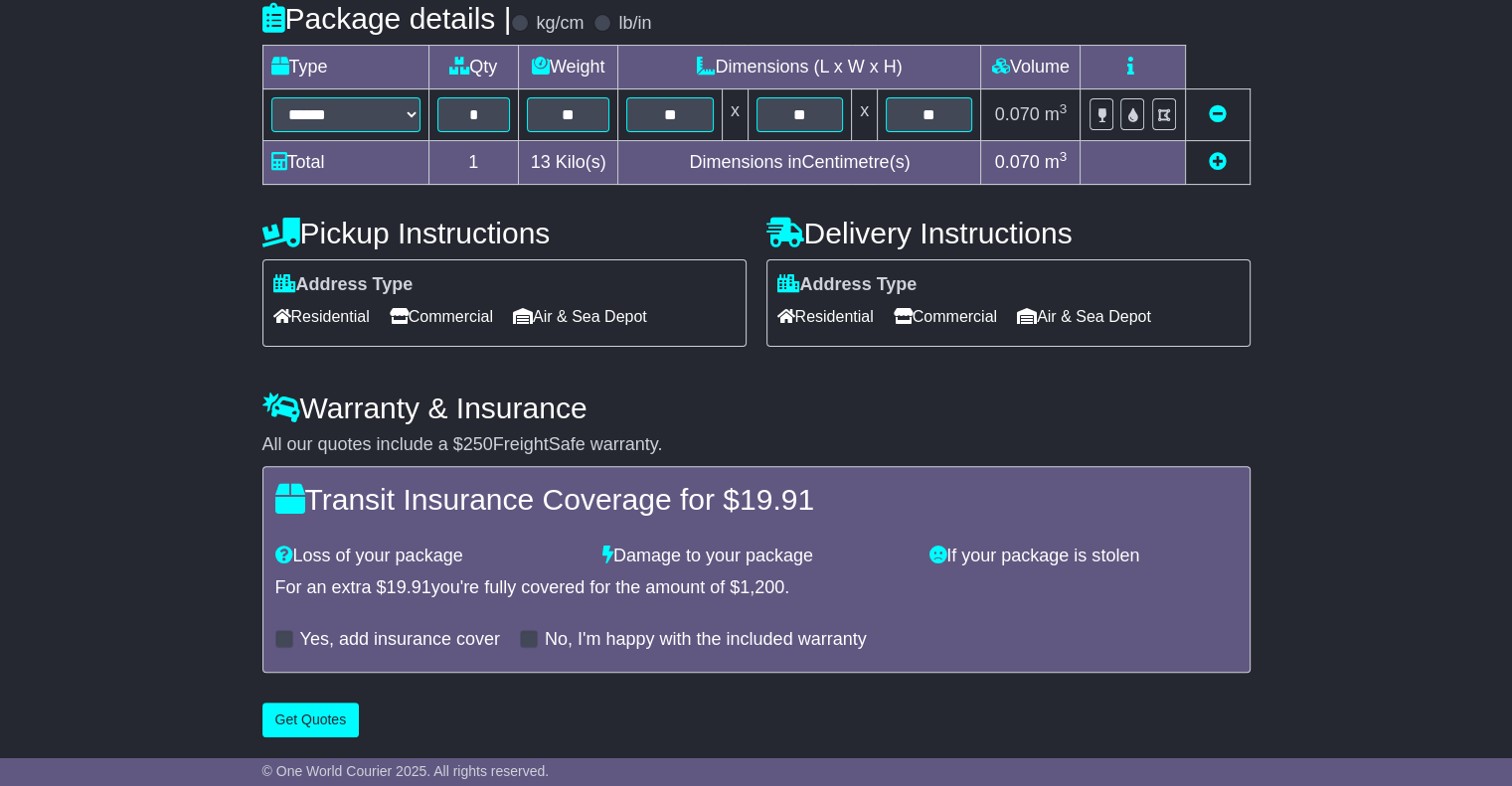 click on "**********" at bounding box center (756, 209) 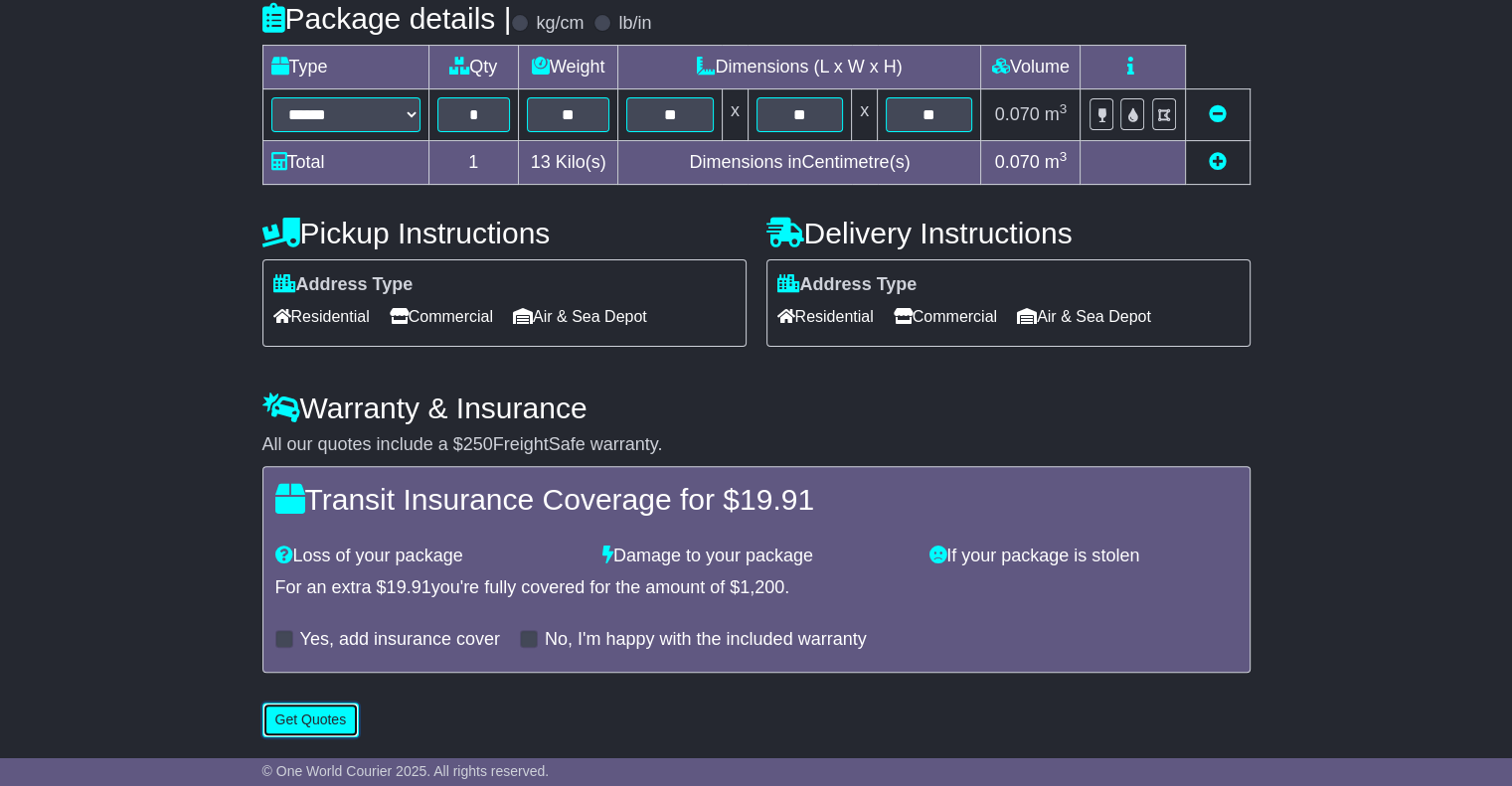 click on "Get Quotes" at bounding box center [311, 719] 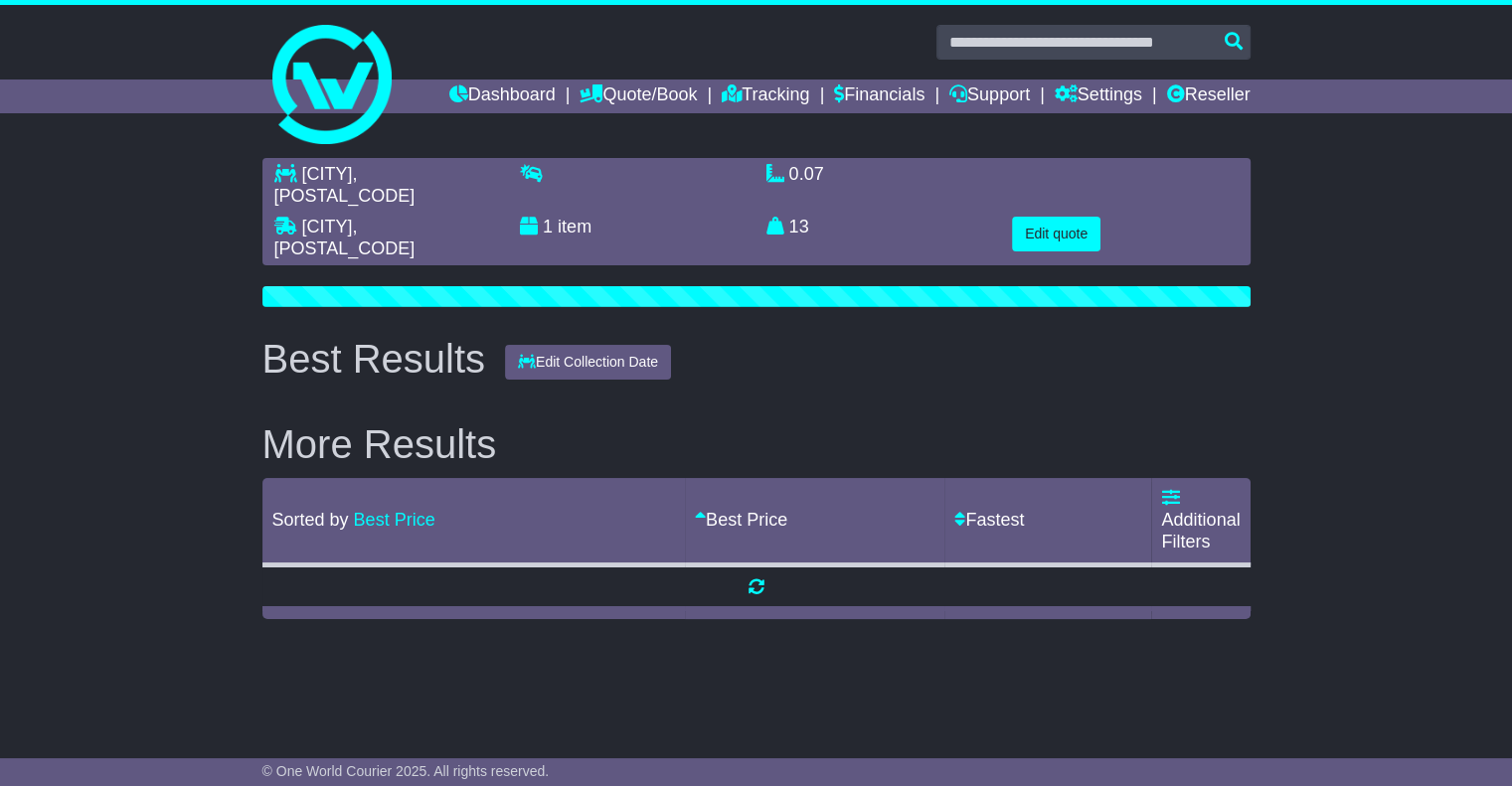 scroll, scrollTop: 0, scrollLeft: 0, axis: both 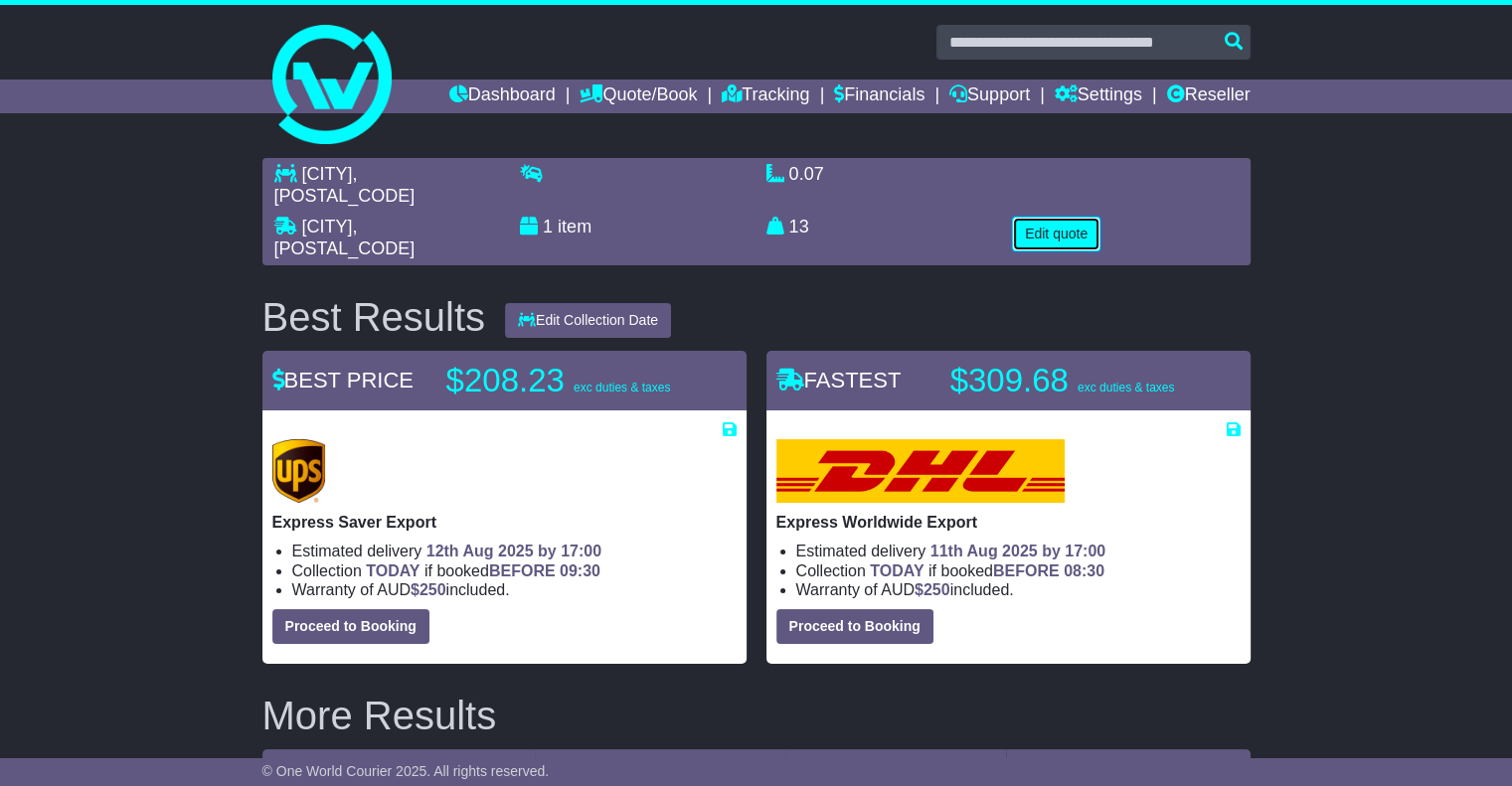click on "Edit quote" at bounding box center (1056, 234) 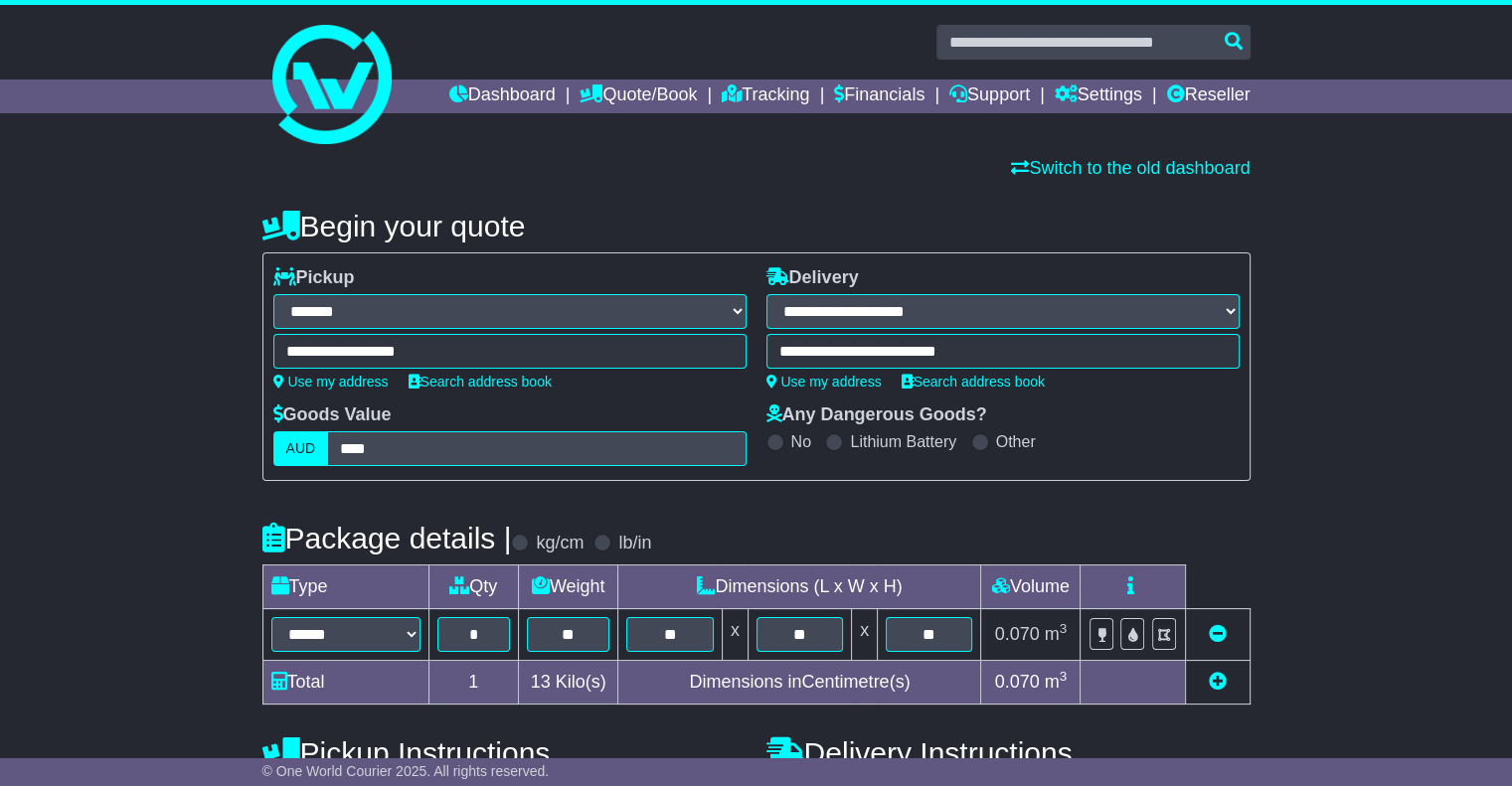 click on "**********" at bounding box center (1003, 351) 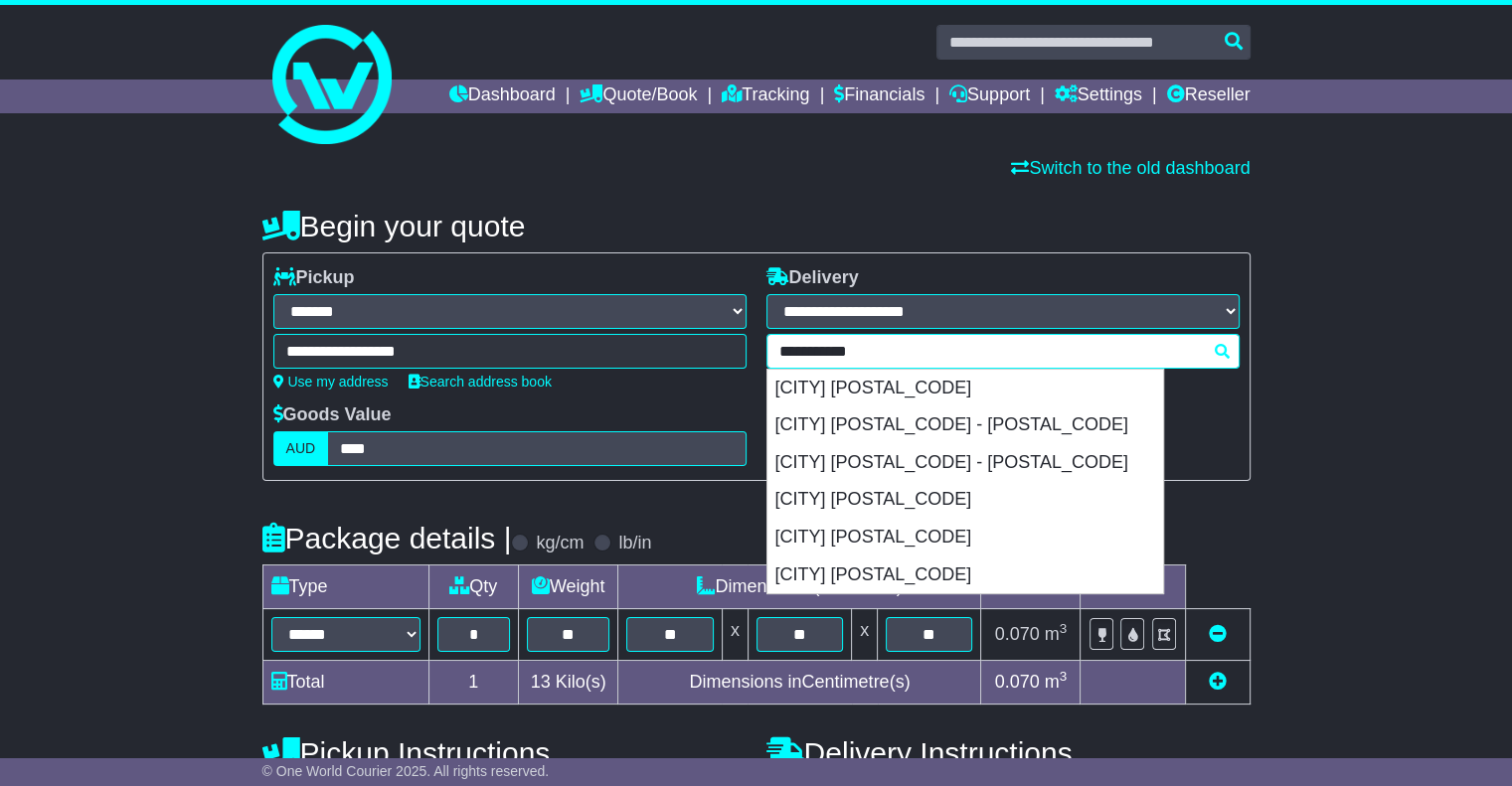 drag, startPoint x: 887, startPoint y: 352, endPoint x: 658, endPoint y: 374, distance: 230.05434 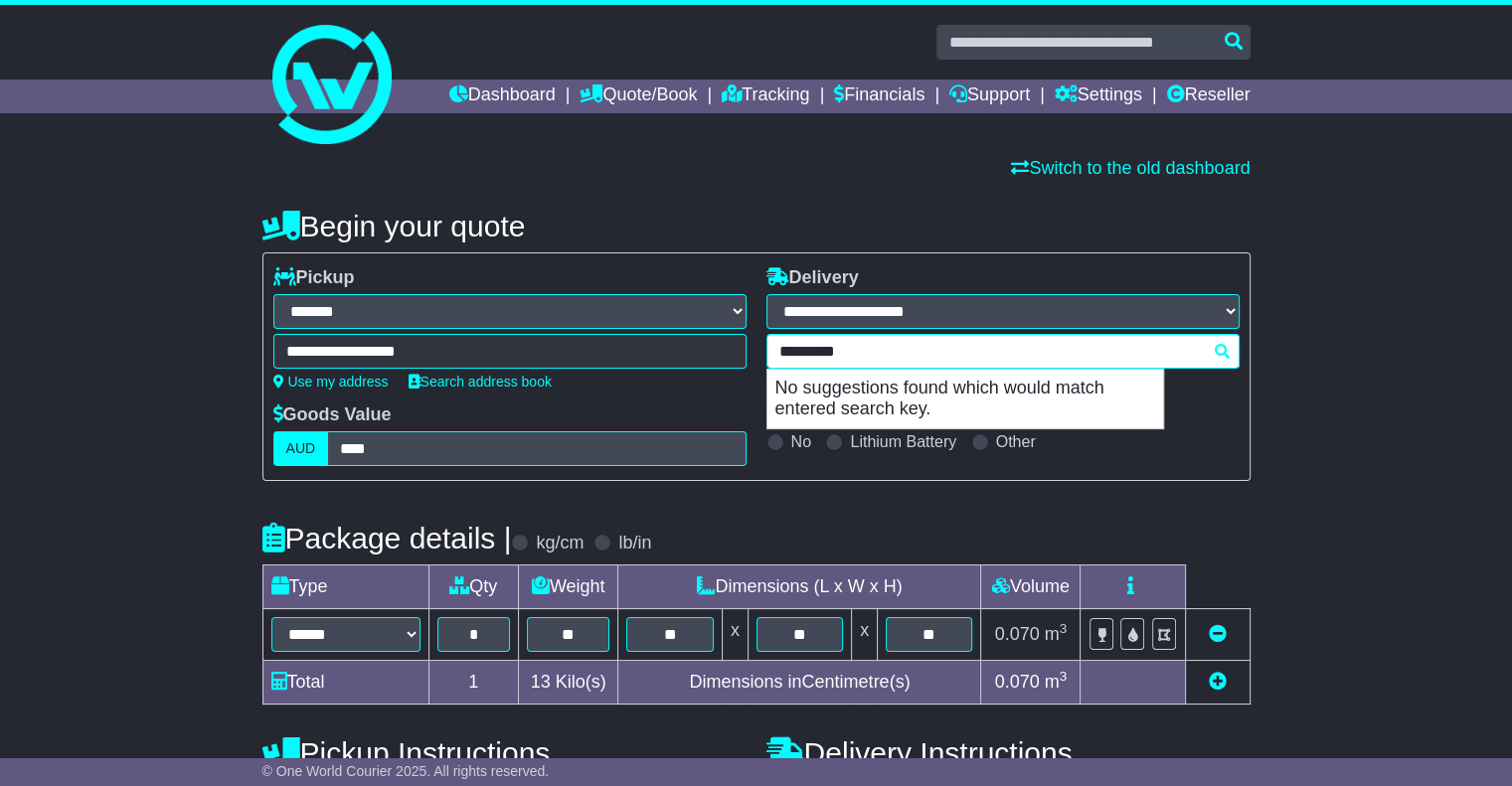 drag, startPoint x: 779, startPoint y: 346, endPoint x: 696, endPoint y: 353, distance: 83.29466 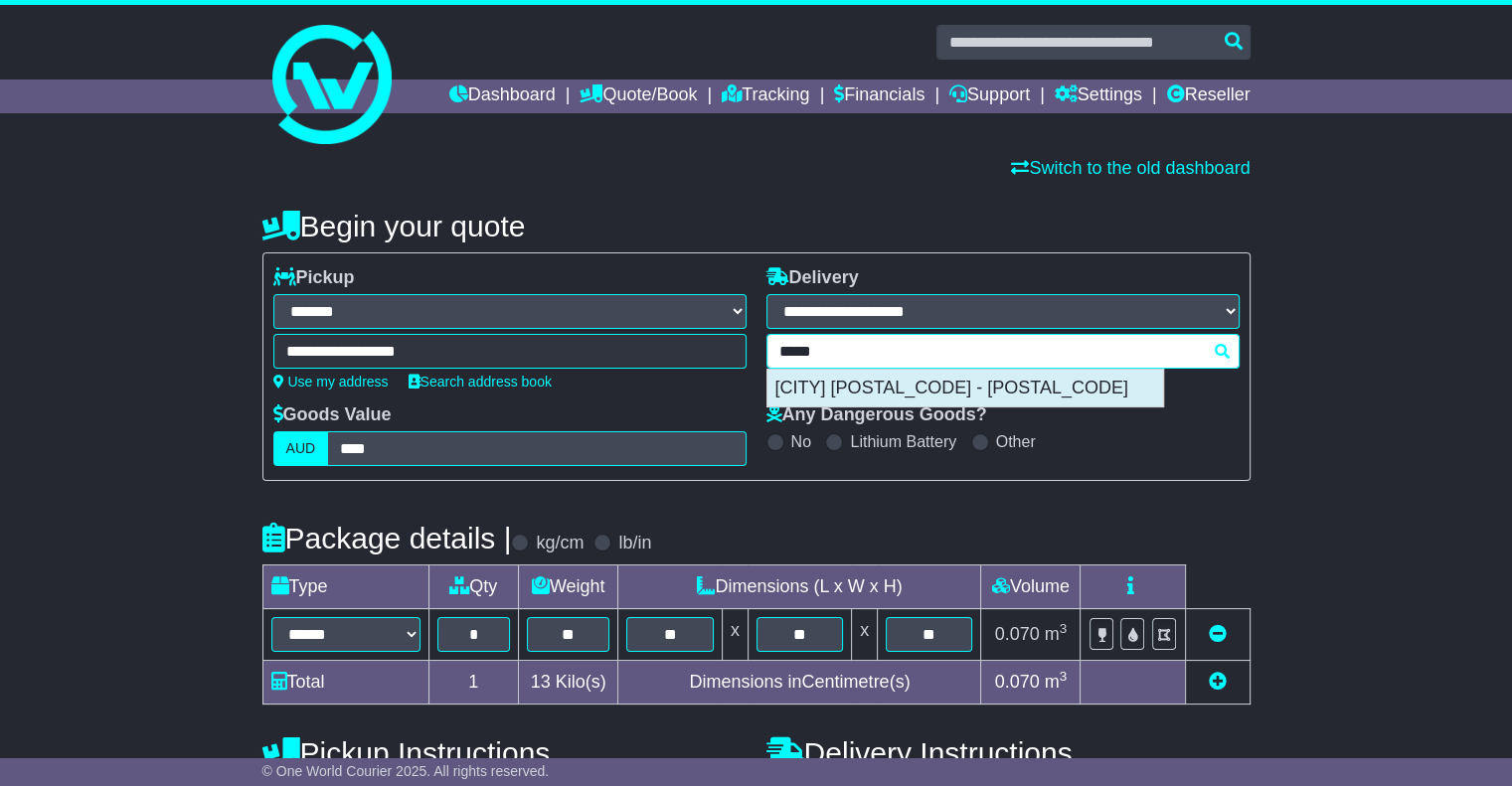 click on "[CITY] [POSTAL_CODE] - [POSTAL_CODE]" at bounding box center (965, 389) 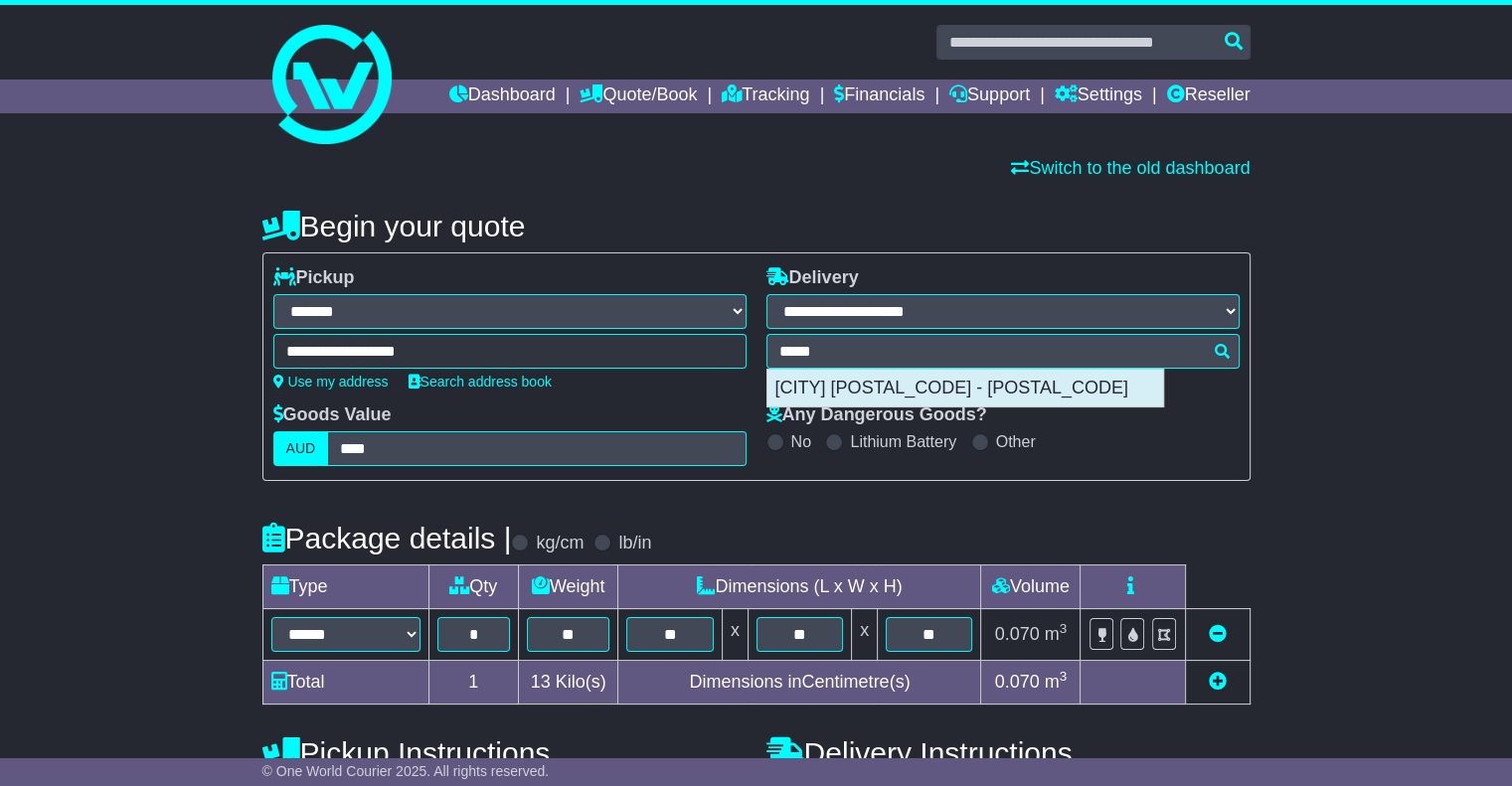 type on "**********" 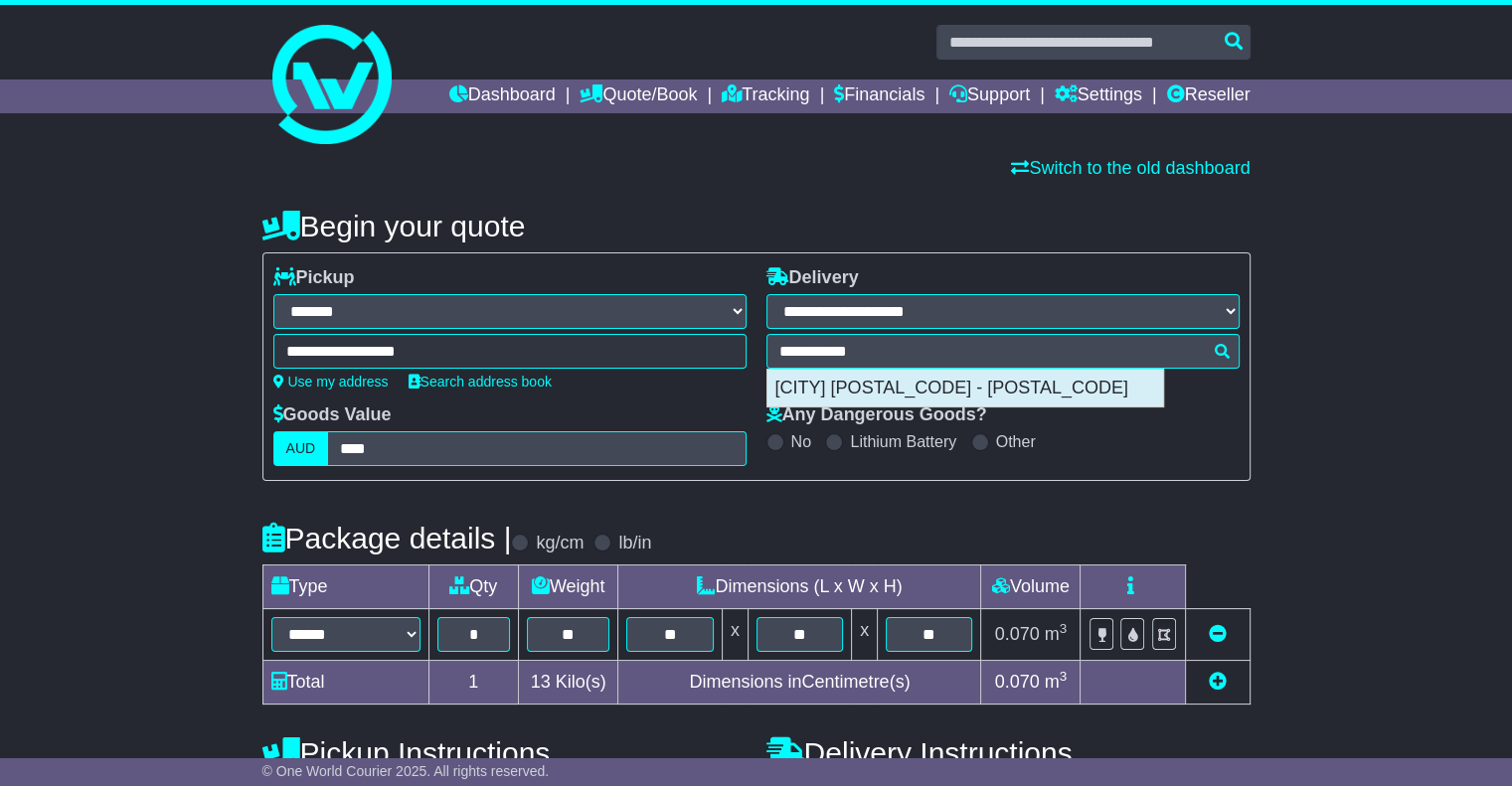 select on "*****" 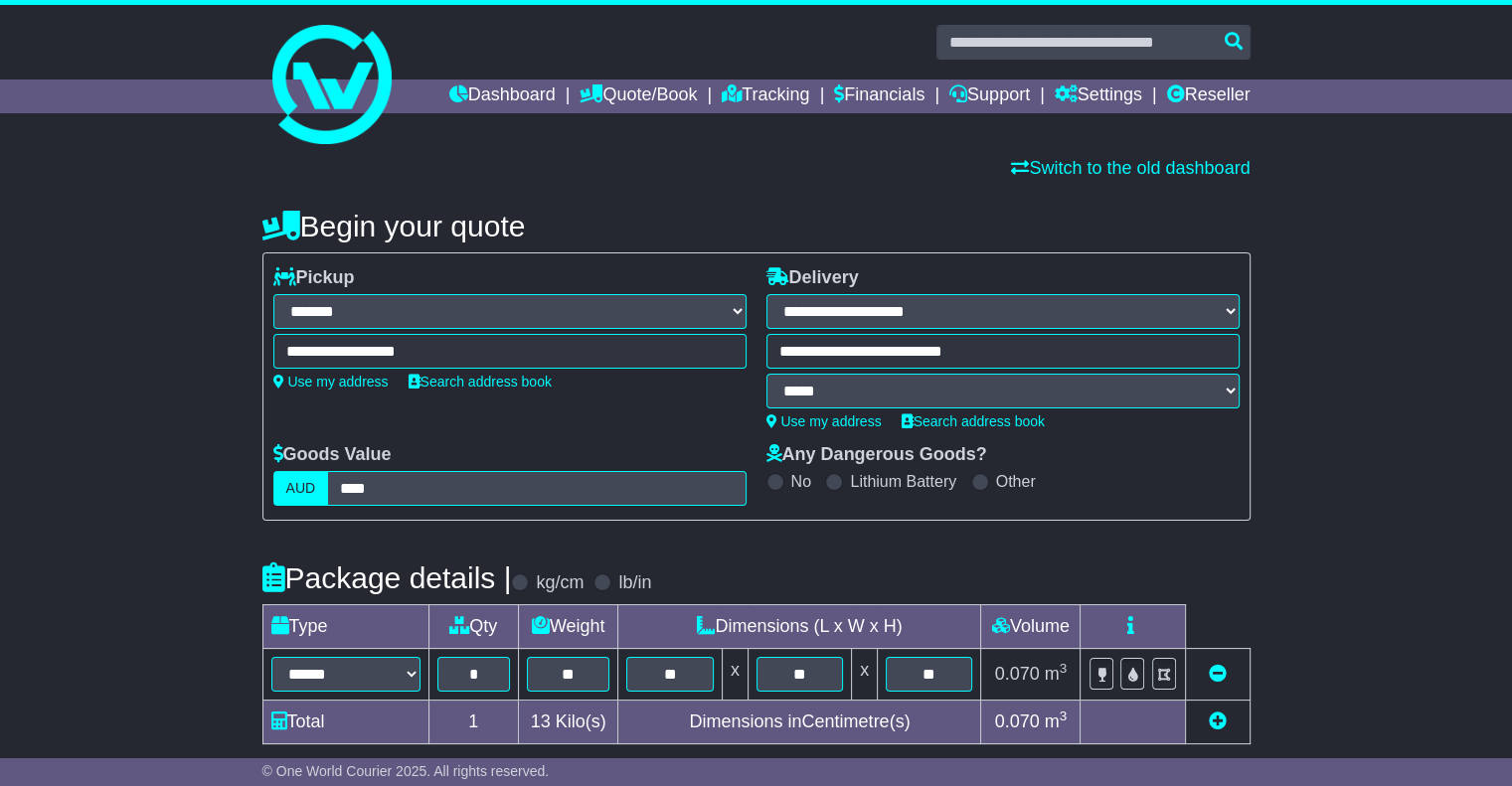 type on "**********" 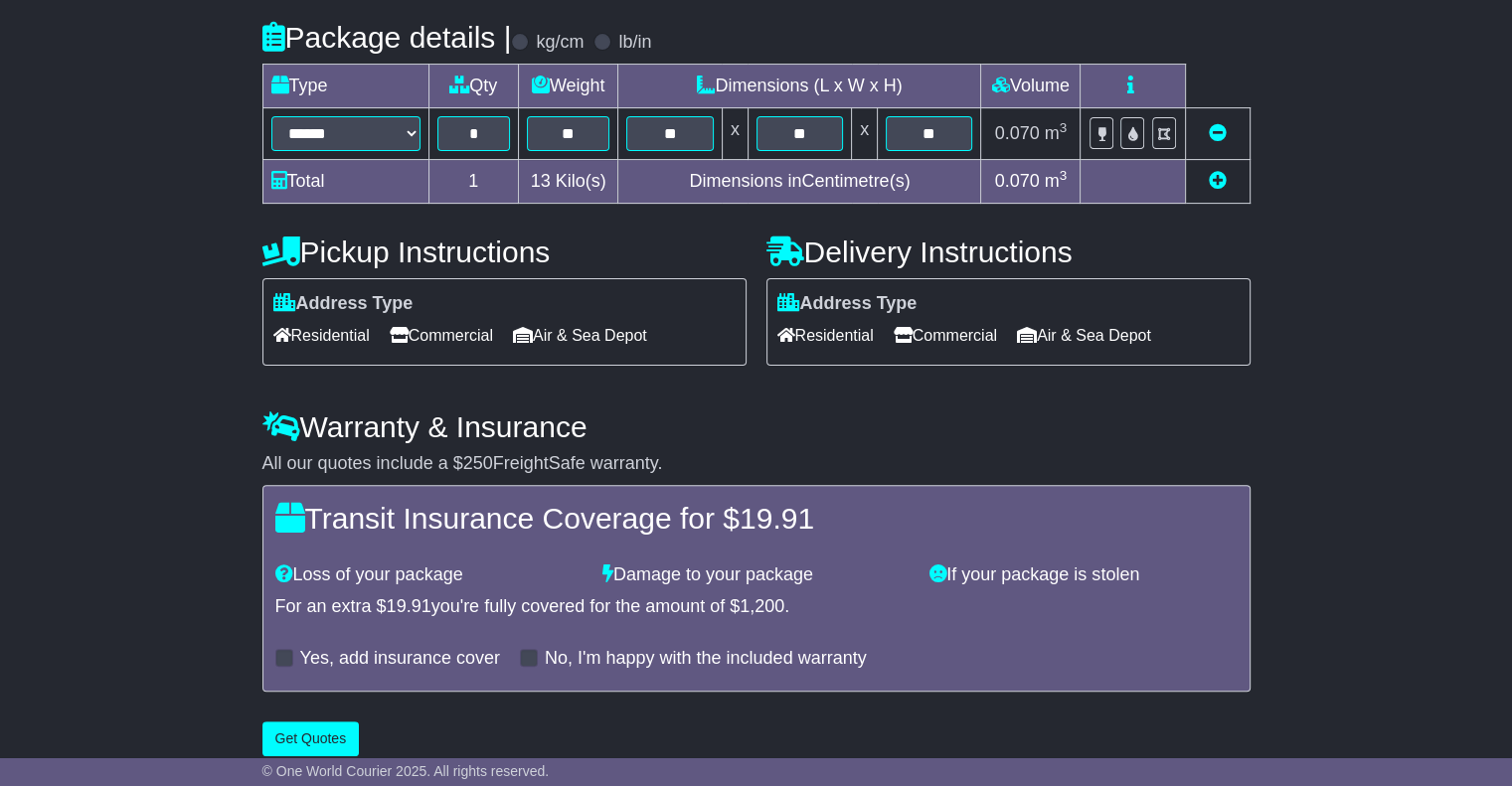 scroll, scrollTop: 559, scrollLeft: 0, axis: vertical 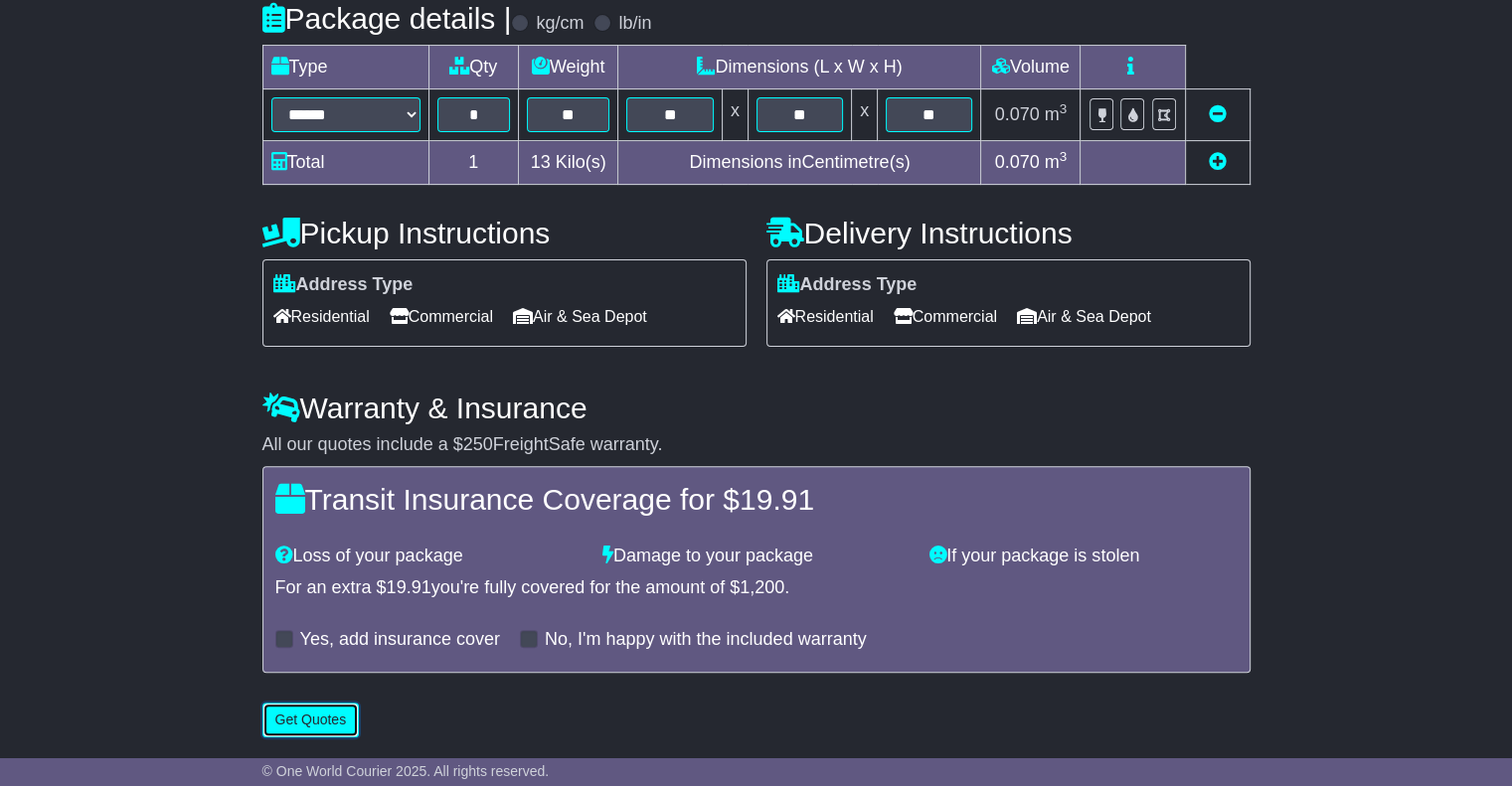 click on "Get Quotes" at bounding box center [311, 719] 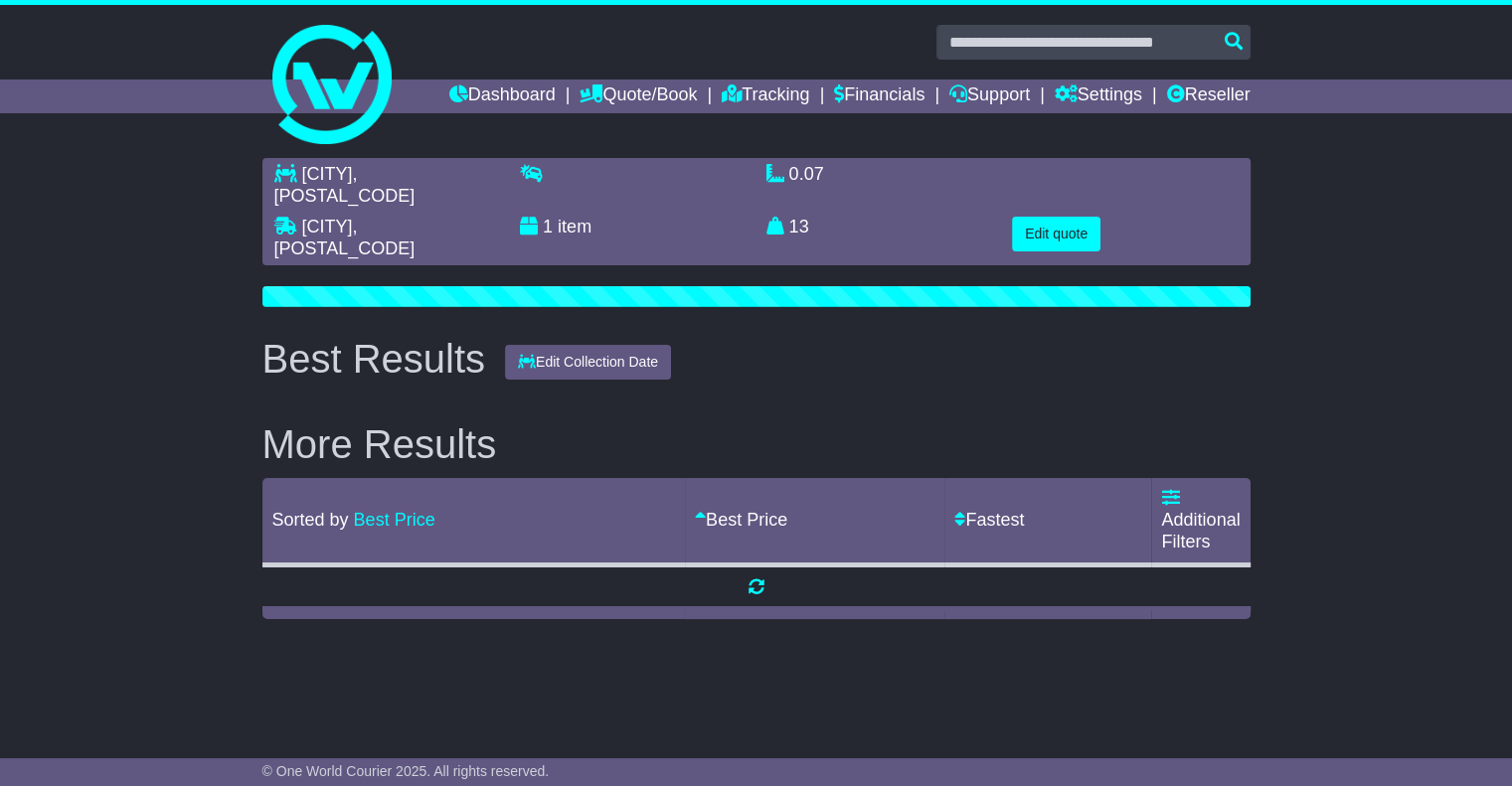 scroll, scrollTop: 0, scrollLeft: 0, axis: both 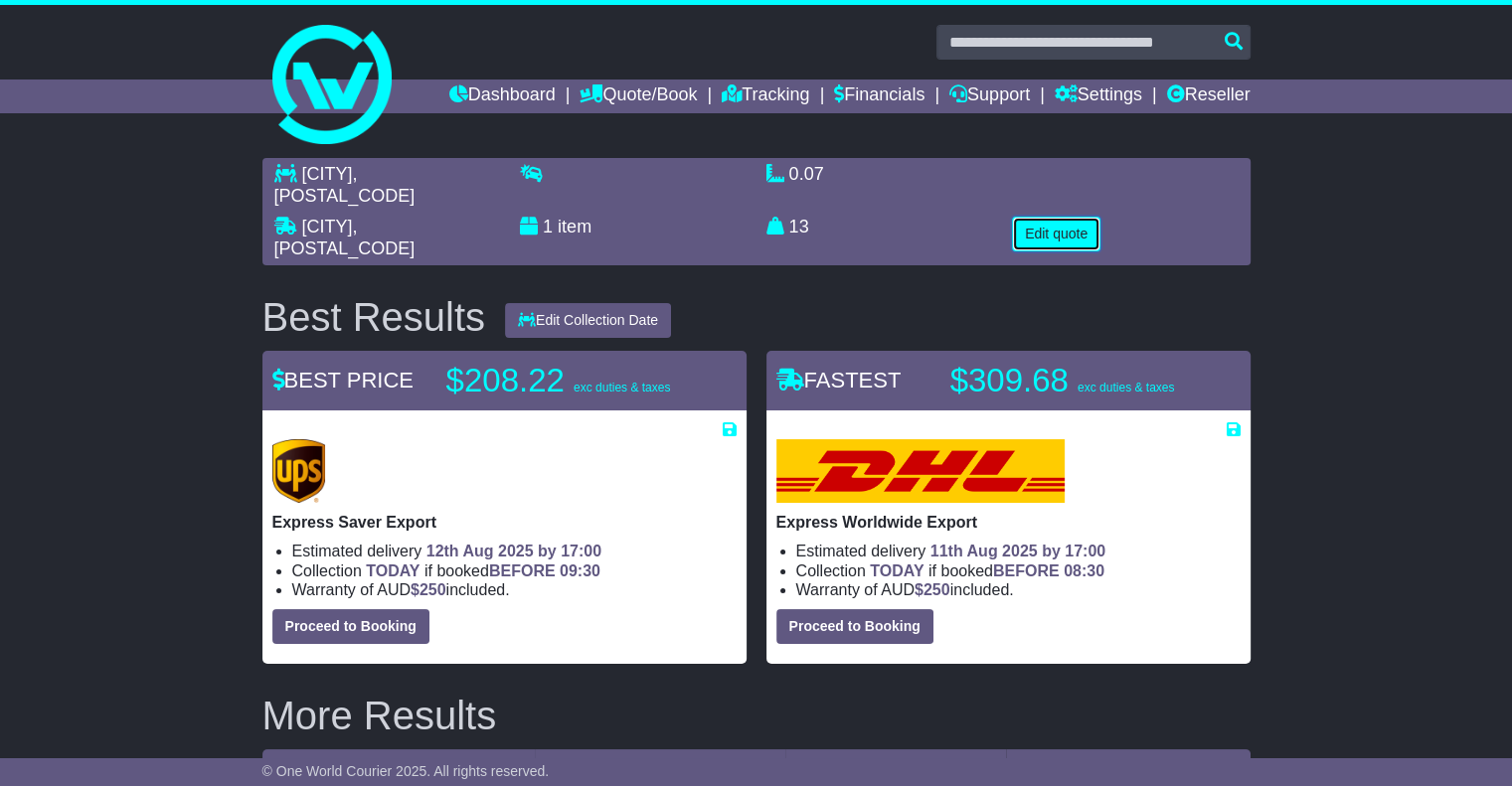 click on "Edit quote" at bounding box center (1056, 234) 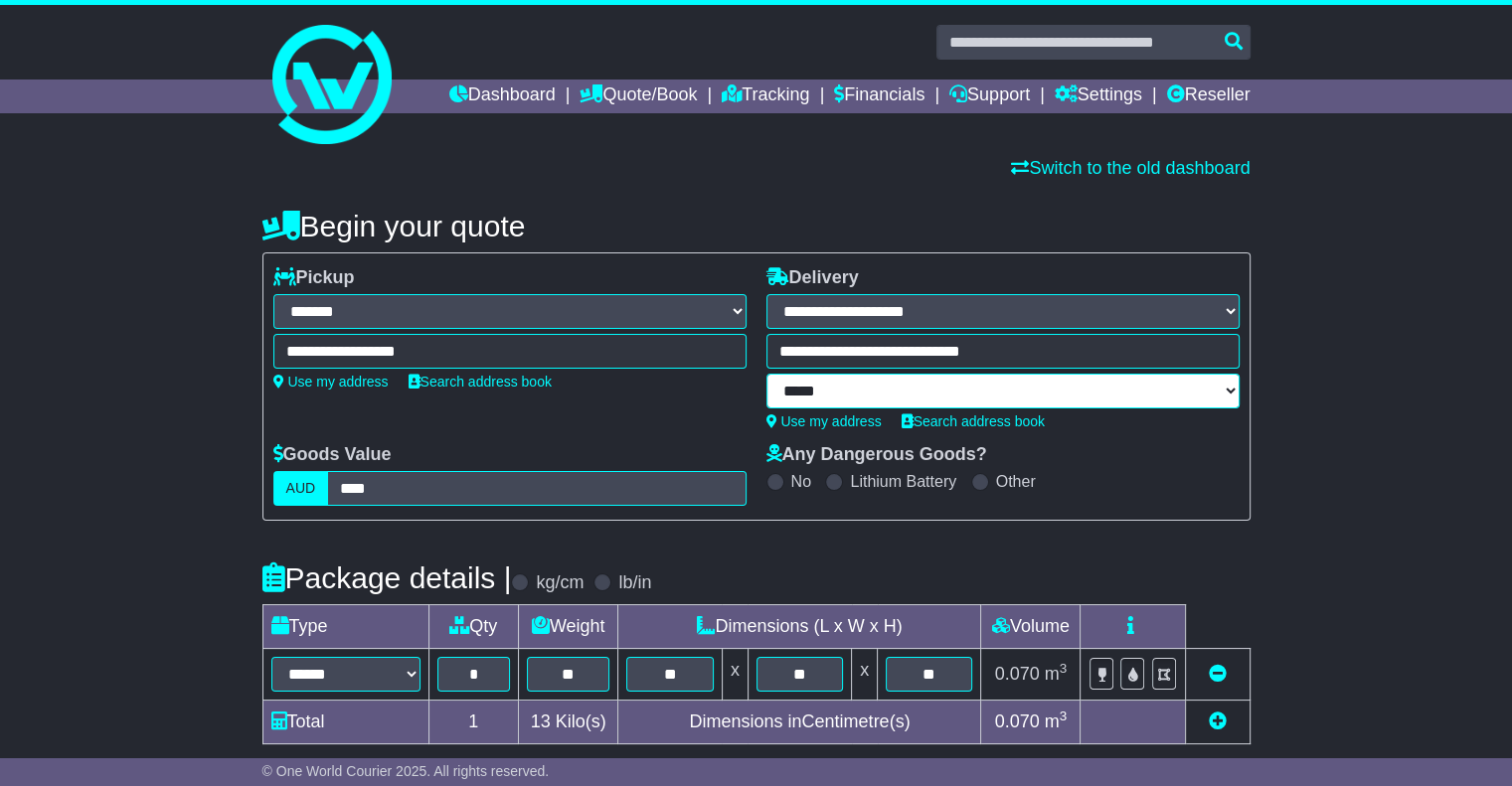 drag, startPoint x: 834, startPoint y: 400, endPoint x: 849, endPoint y: 385, distance: 21.213203 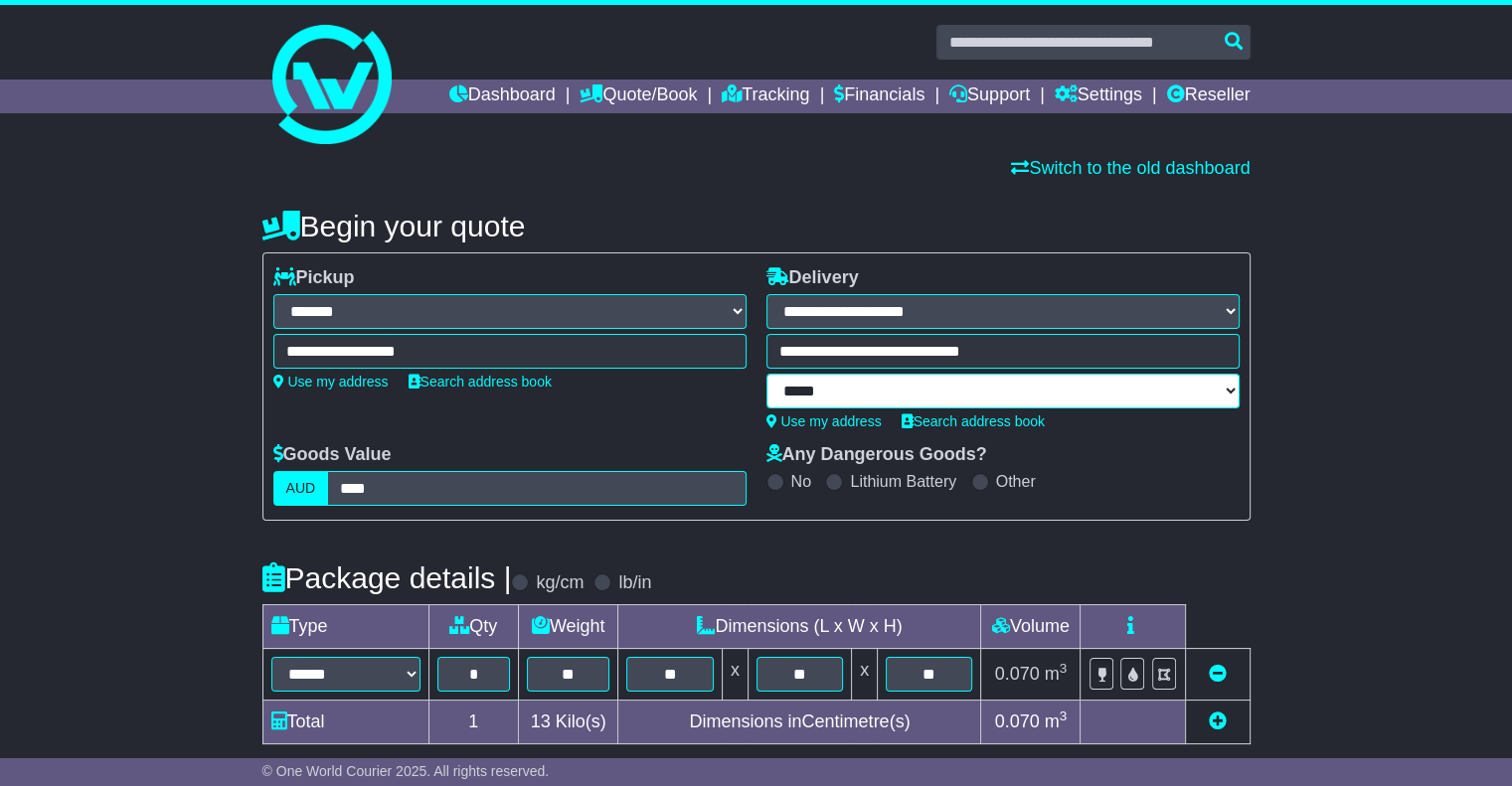 click on "***** ***** ***** ***** ***** ***** ***** ***** *****" at bounding box center [1003, 391] 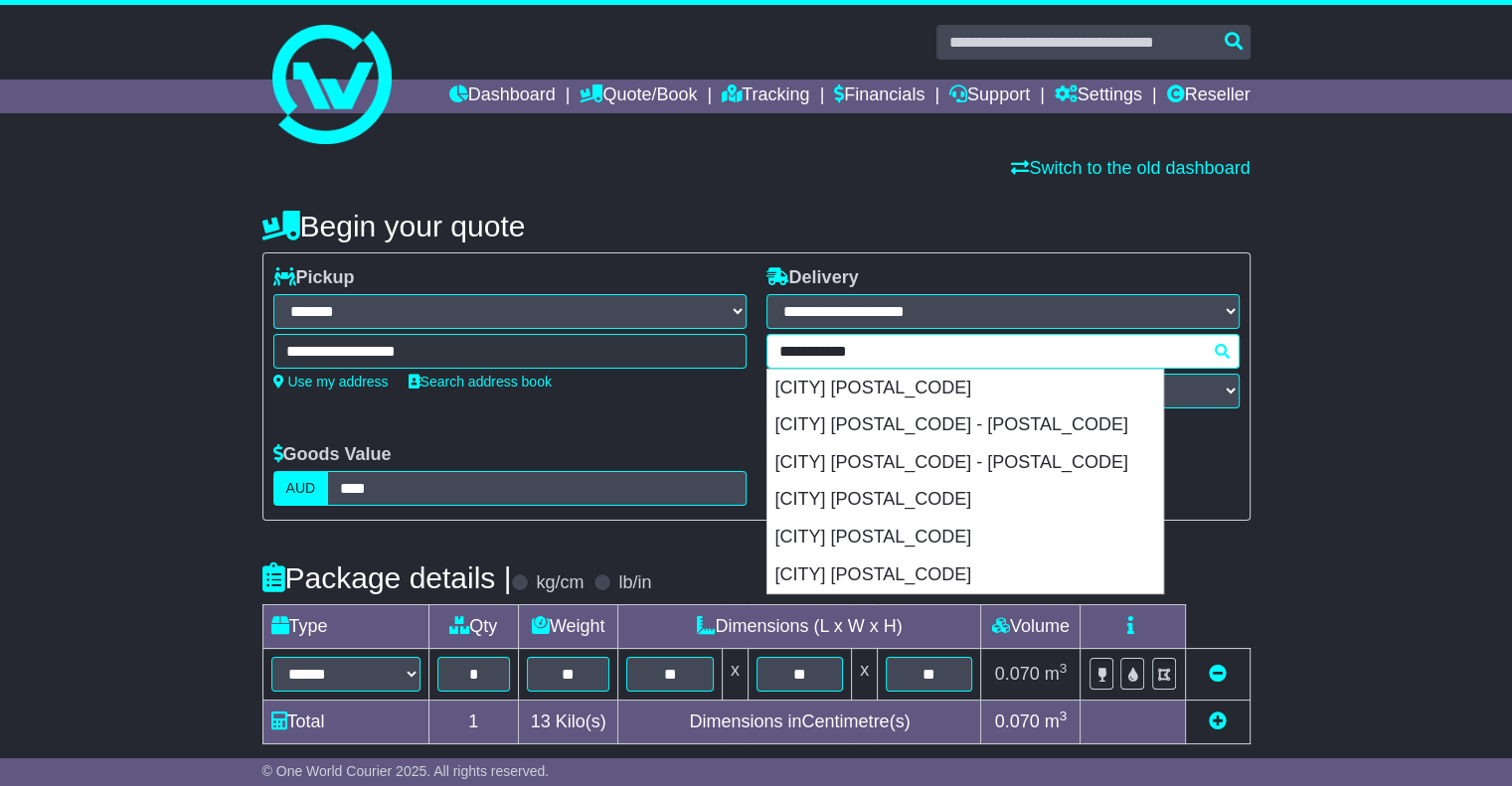 click on "**********" at bounding box center (1003, 371) 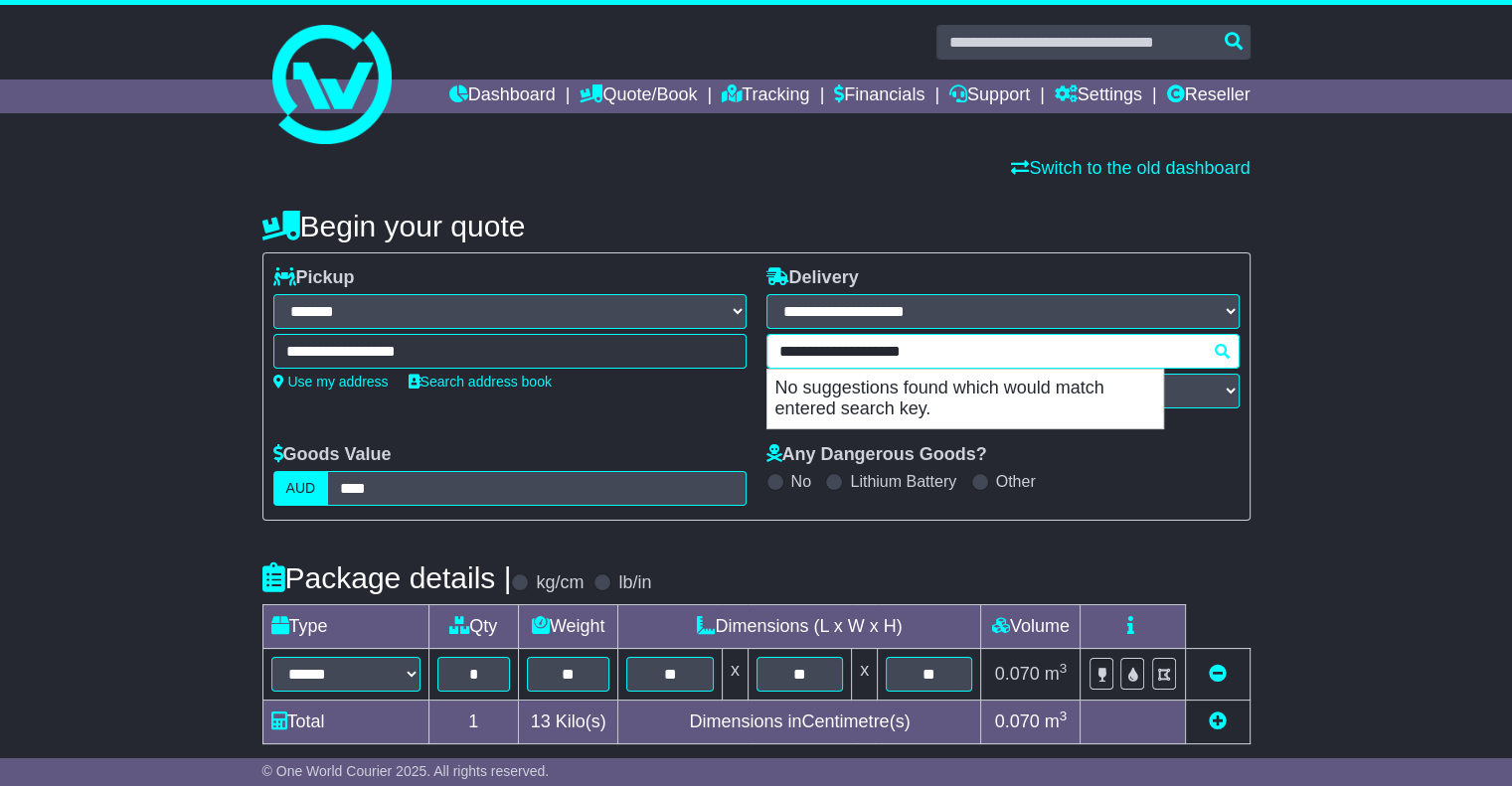 drag, startPoint x: 844, startPoint y: 355, endPoint x: 970, endPoint y: 358, distance: 126.03571 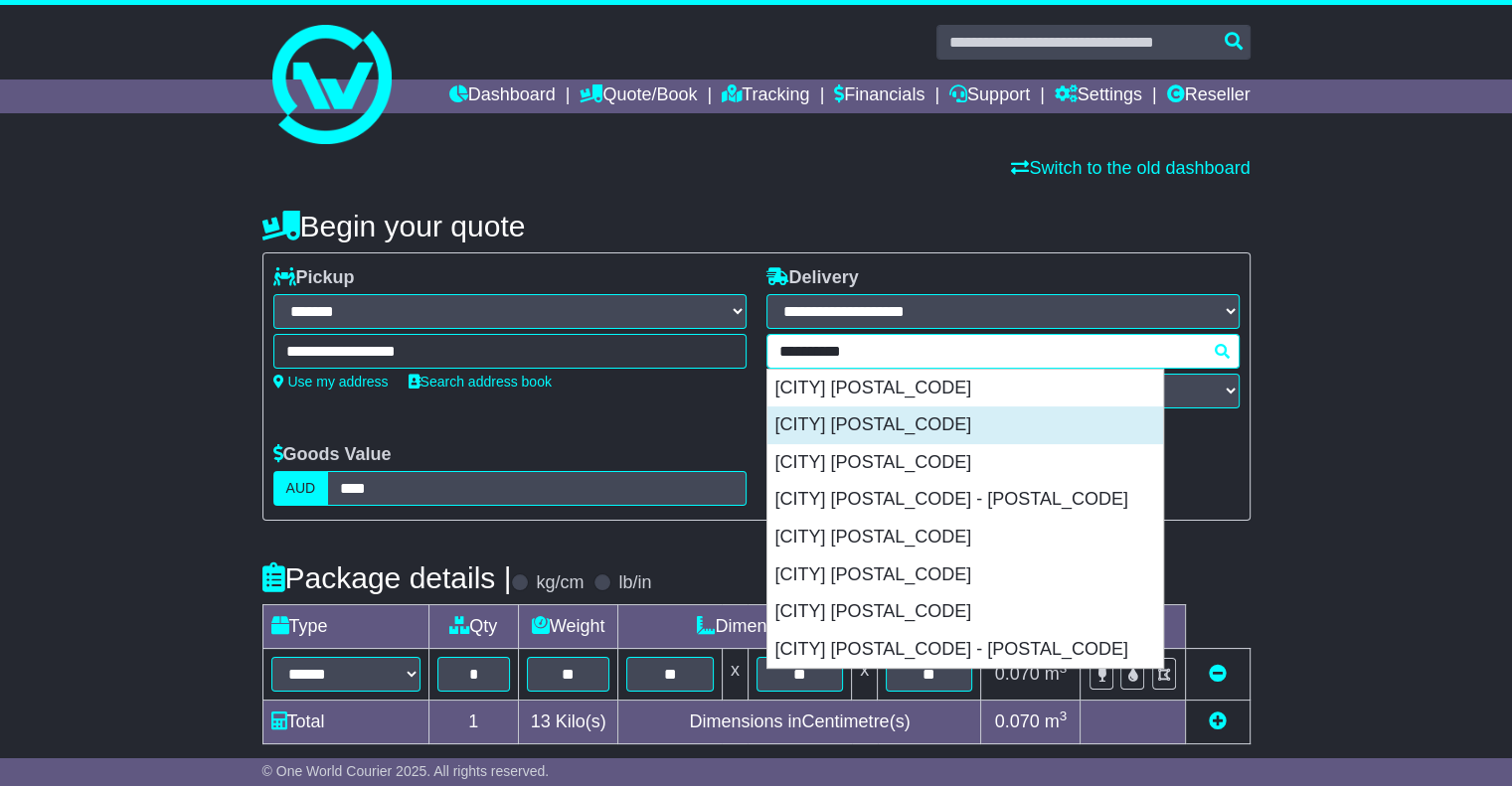 click on "[CITY] [POSTAL_CODE]" at bounding box center (965, 425) 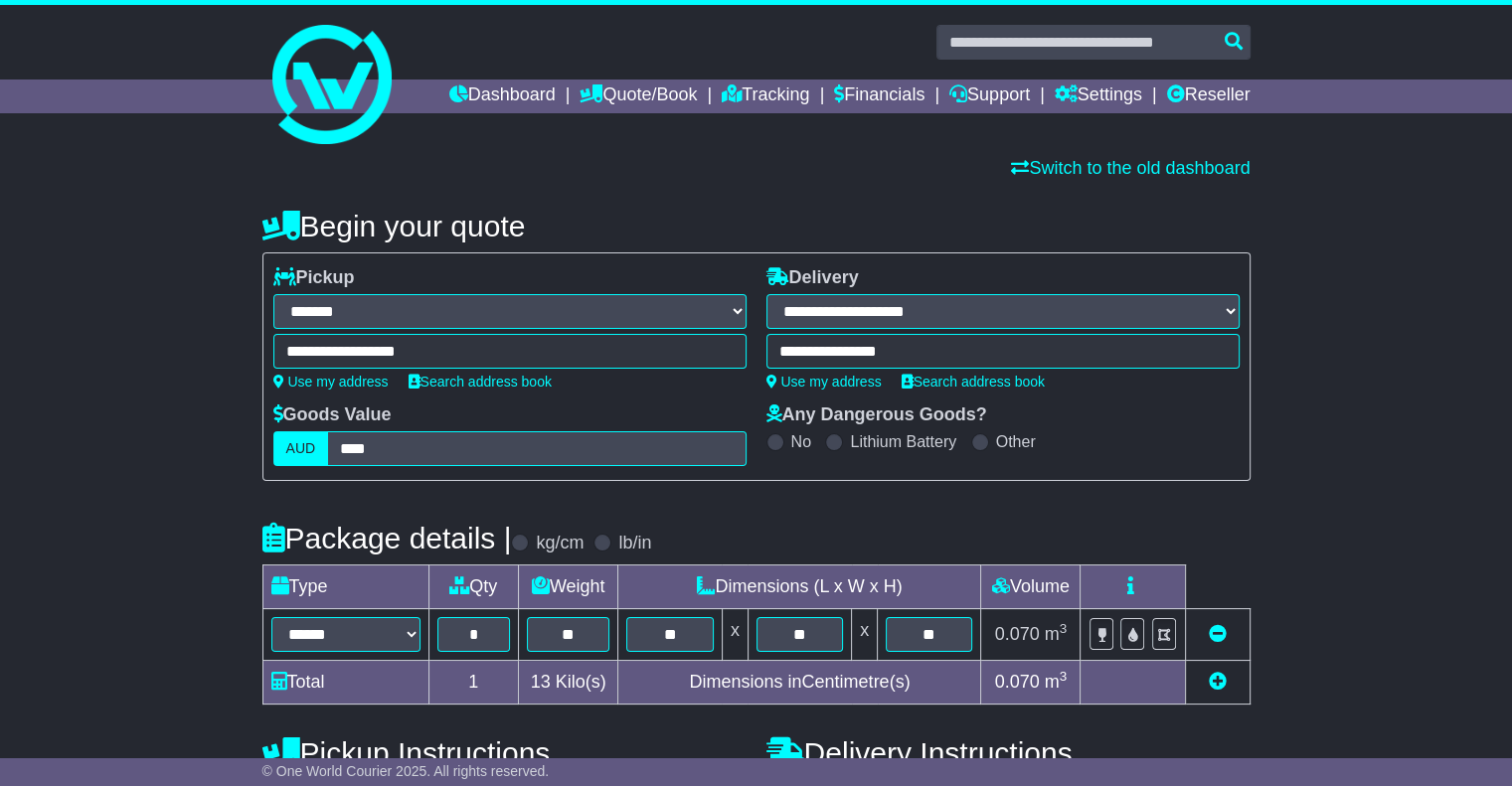 type on "**********" 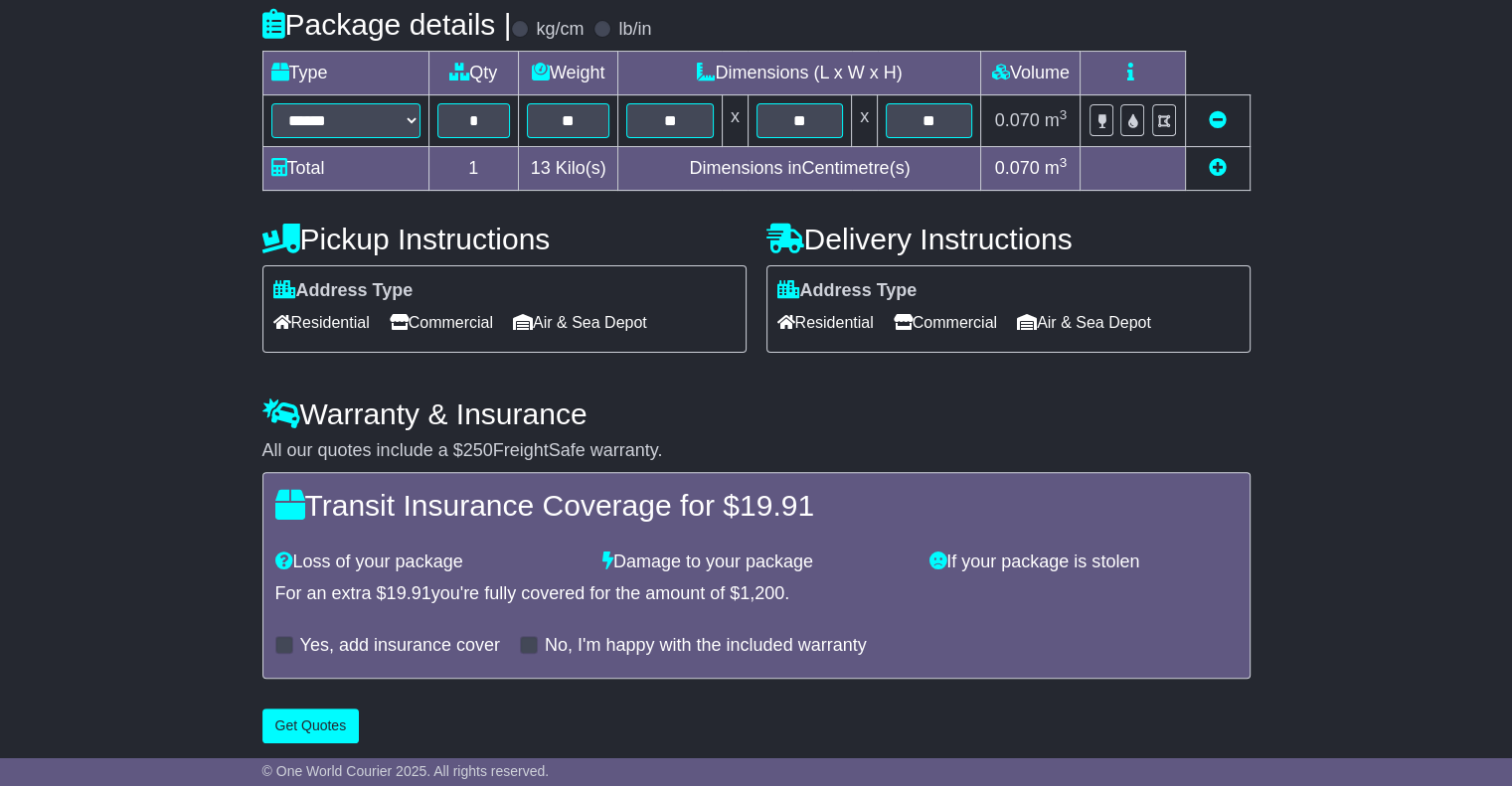 scroll, scrollTop: 520, scrollLeft: 0, axis: vertical 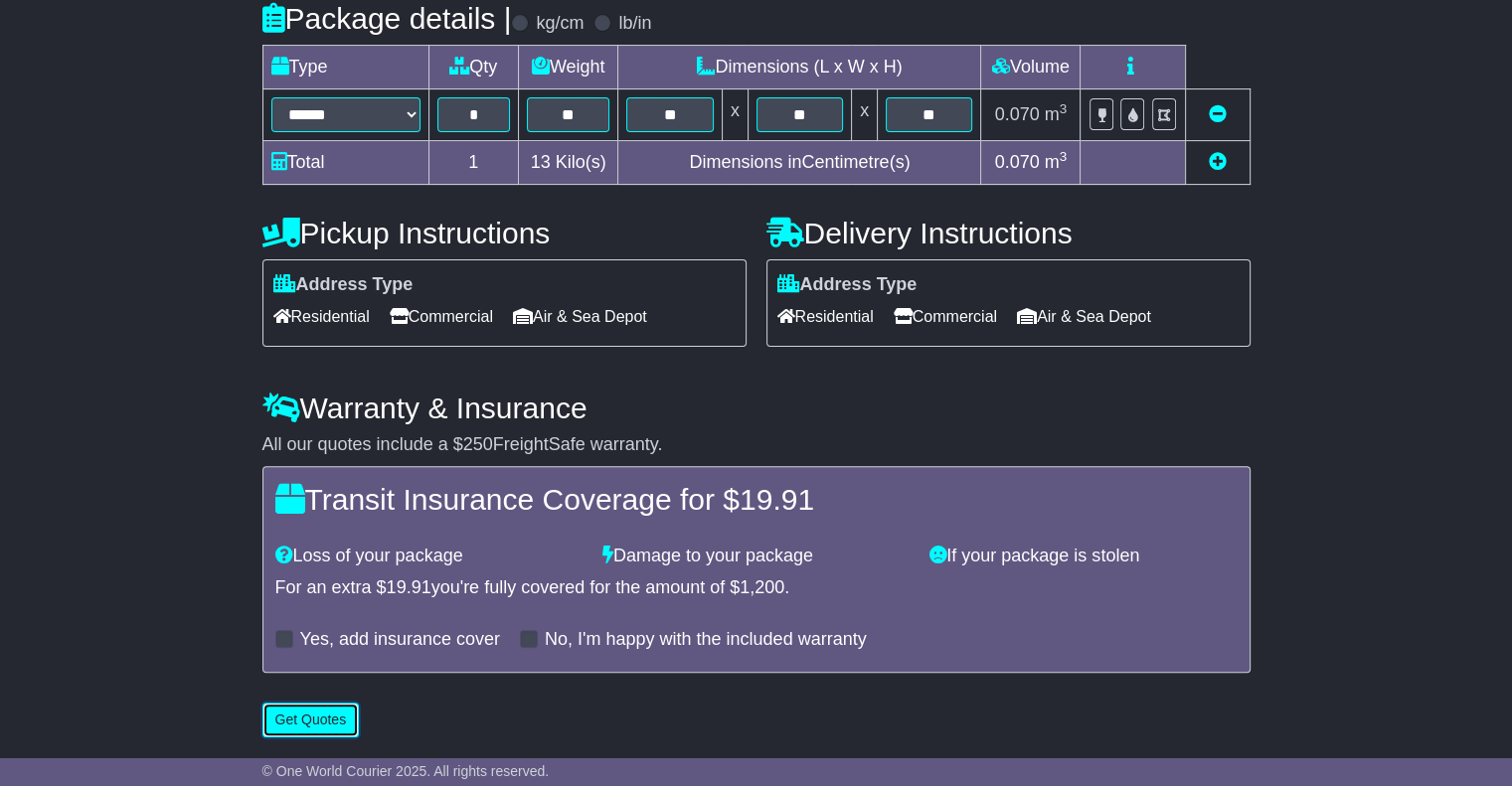 click on "Get Quotes" at bounding box center (311, 719) 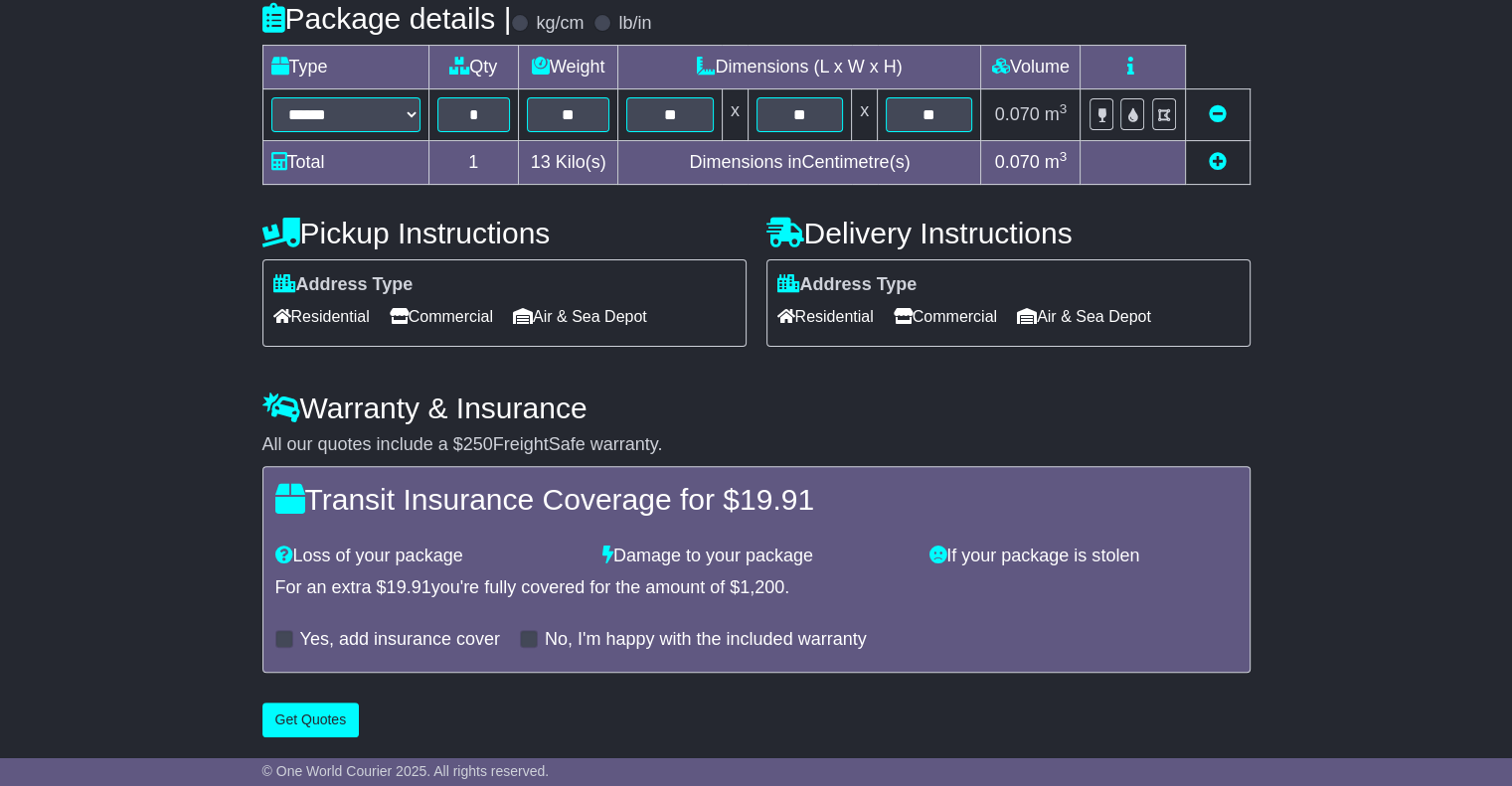 scroll, scrollTop: 0, scrollLeft: 0, axis: both 